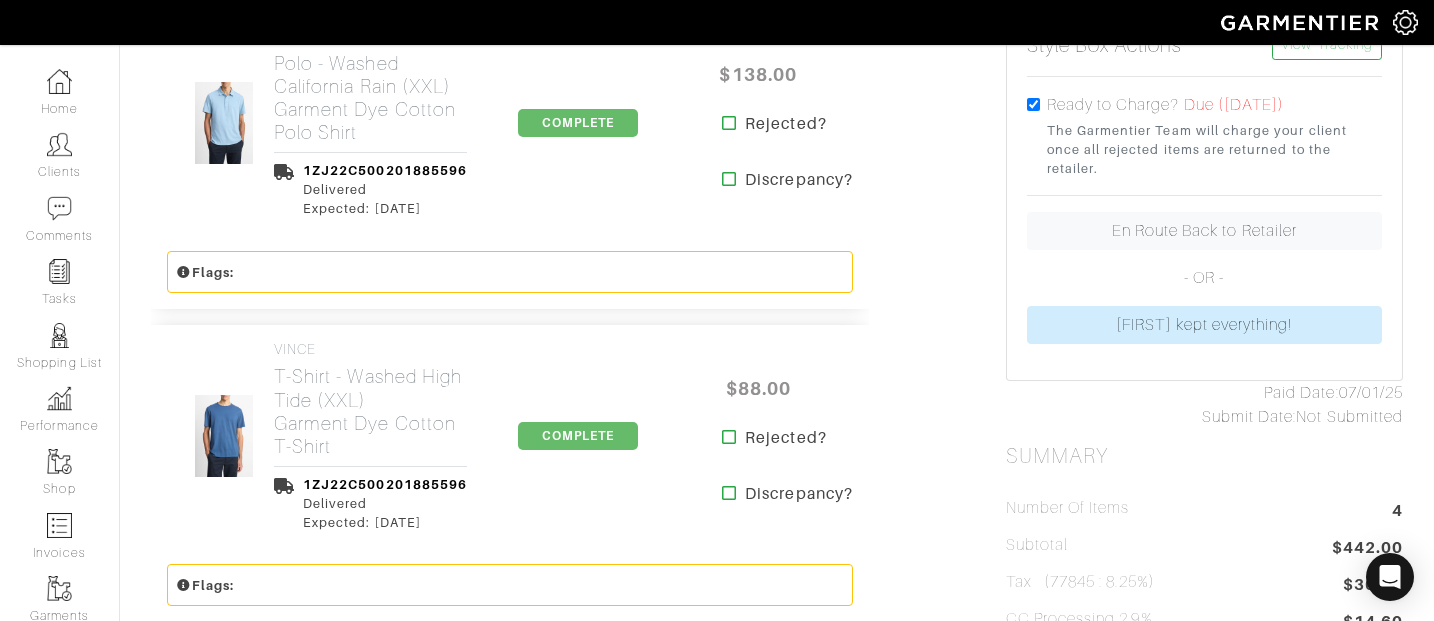 scroll, scrollTop: 647, scrollLeft: 0, axis: vertical 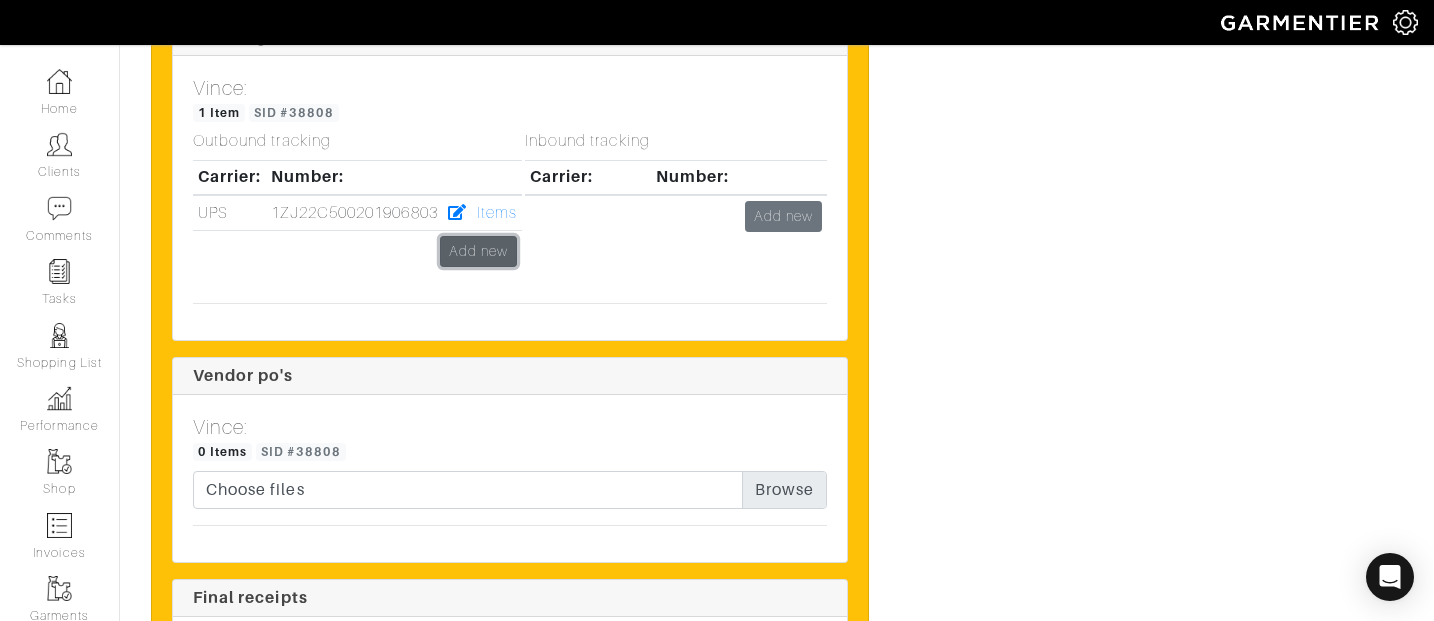 click on "Add new" at bounding box center (478, 251) 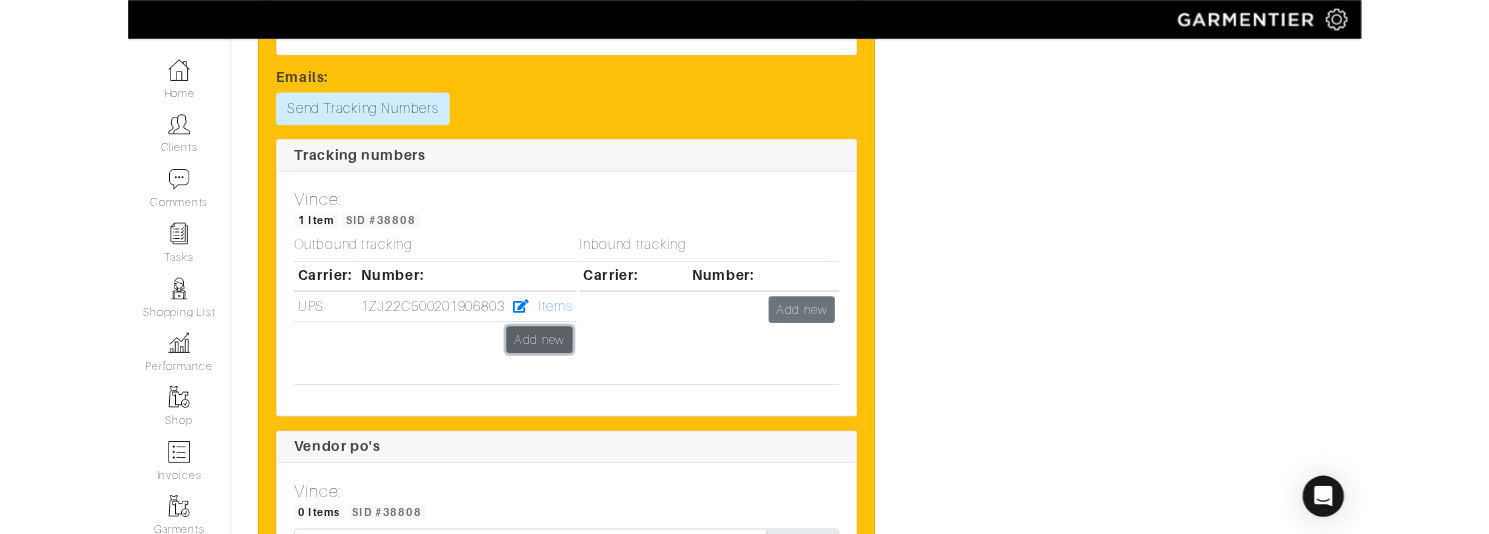 scroll, scrollTop: 7084, scrollLeft: 0, axis: vertical 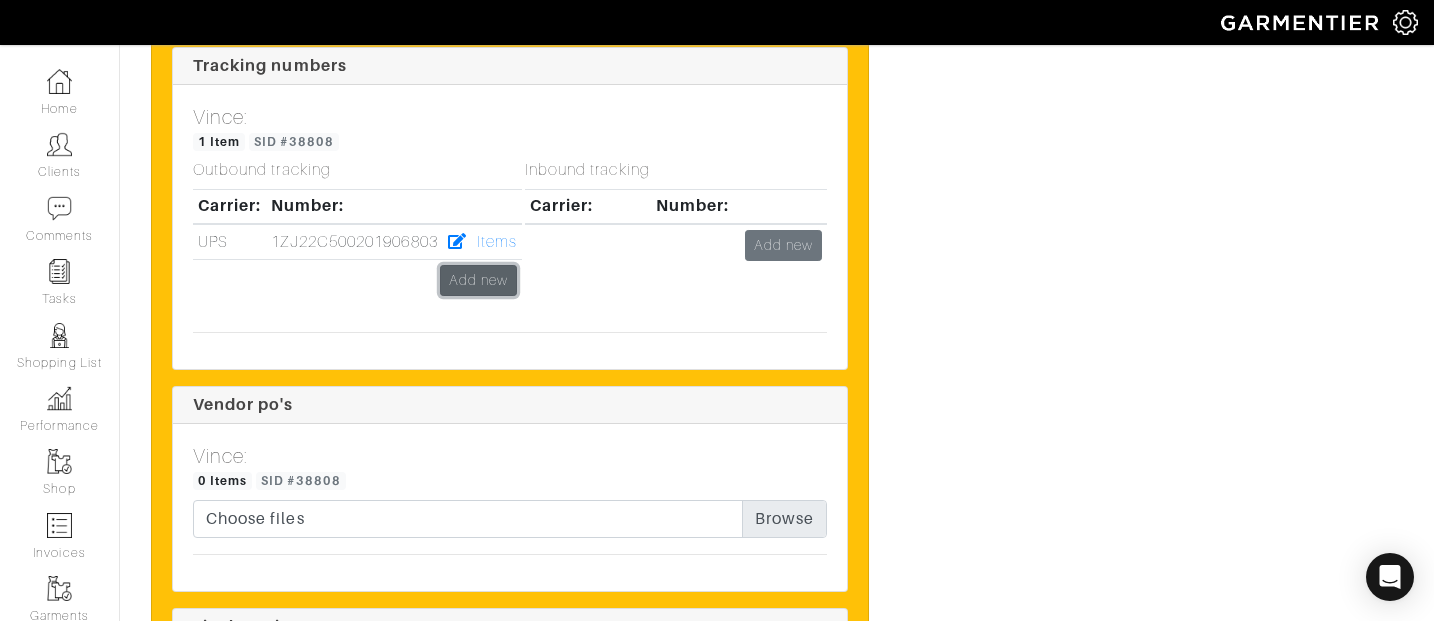 click on "Add new" at bounding box center [478, 280] 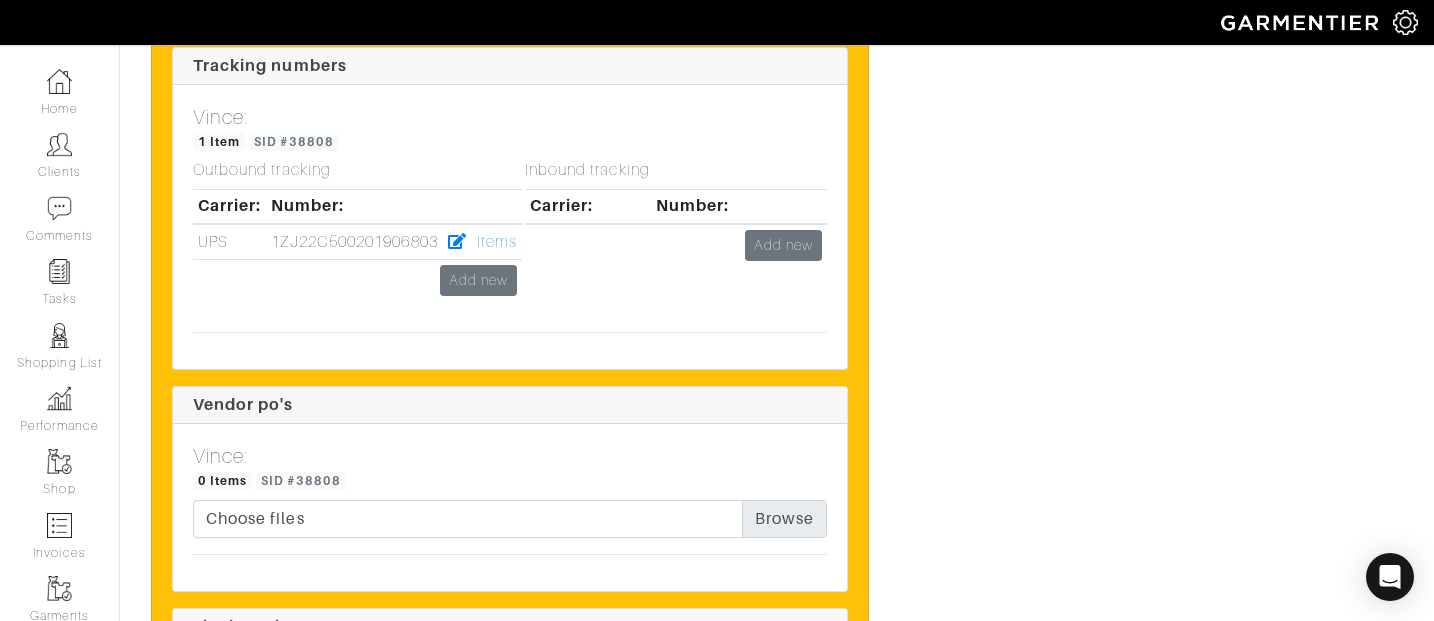 click on "Invoices  / #24020
Donna Hoffman
703-336-7052
donna19th@gmail.com
Invoice # 24020
DRAFT
Style Box Due Back in 1 Day
Draft on 07/01/25
Style by Rachel
Catherine Bushera
( Change )
Item
SEND STYLE BOX
SEND PROPOSAL
Tops
VINCE" at bounding box center [777, -2832] 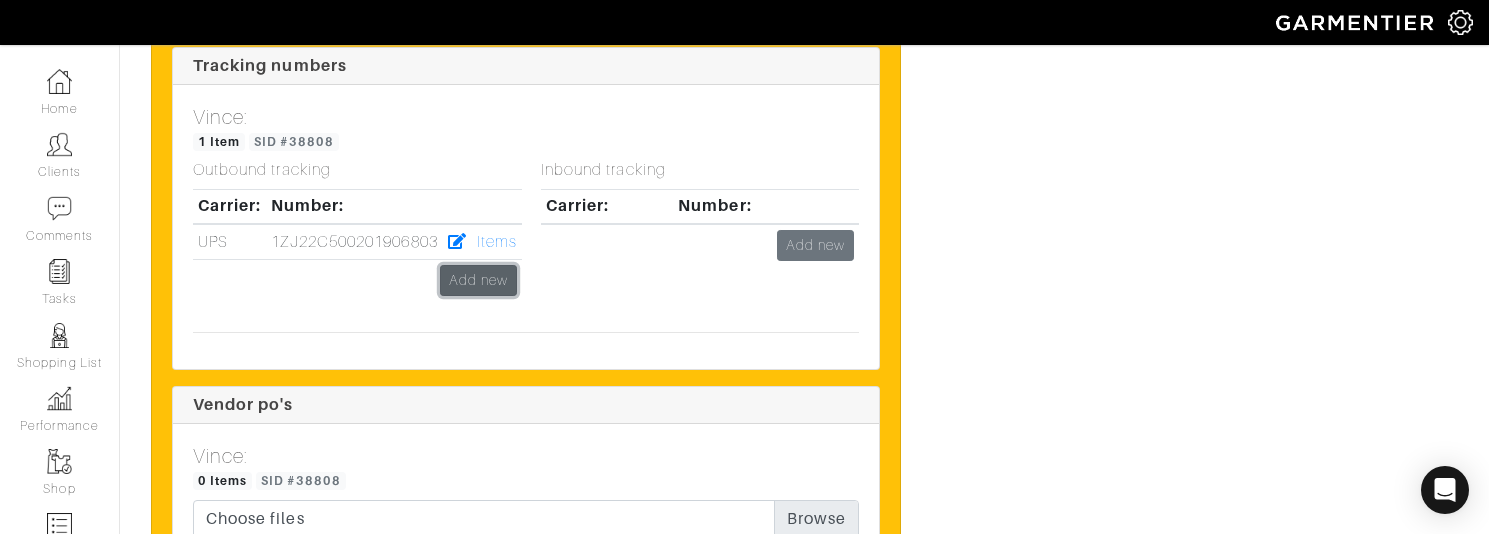 click on "Add new" at bounding box center (478, 280) 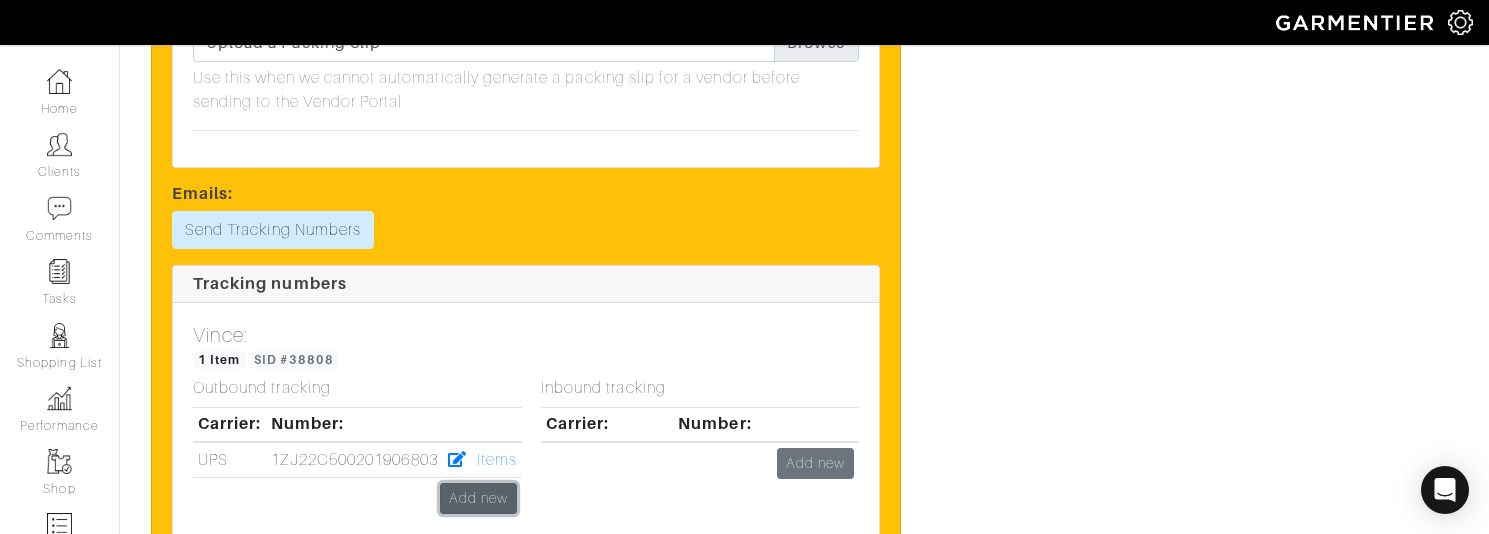 scroll, scrollTop: 6764, scrollLeft: 0, axis: vertical 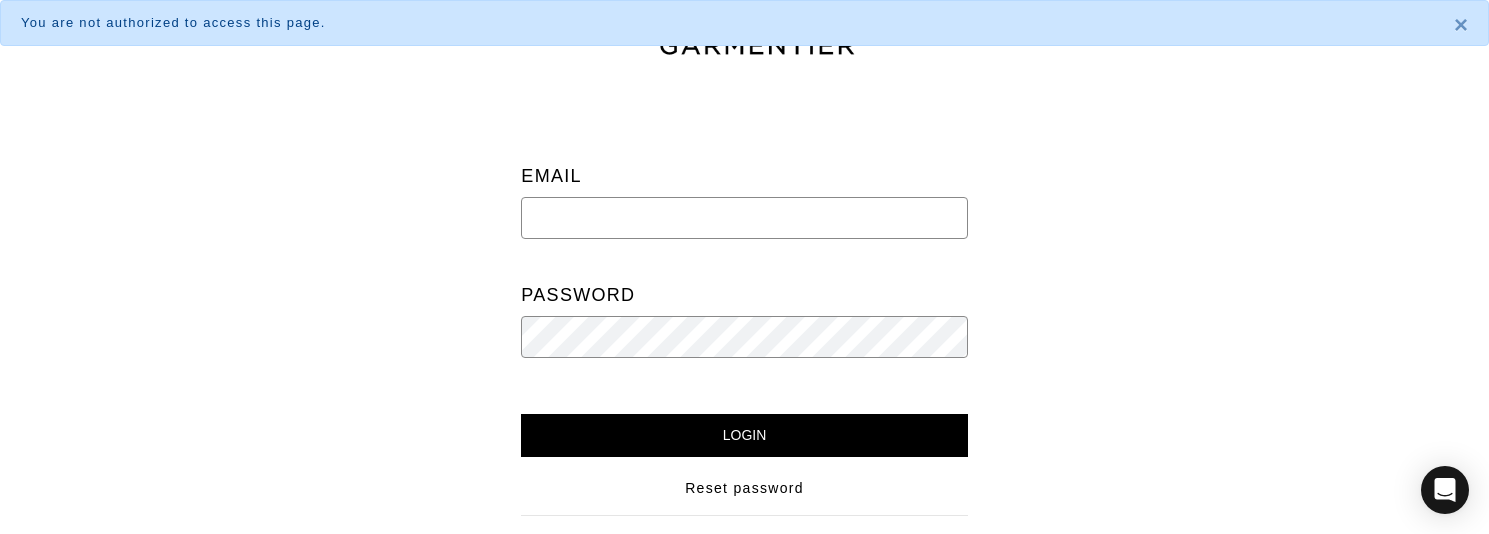 type on "taylor@garmentier.co" 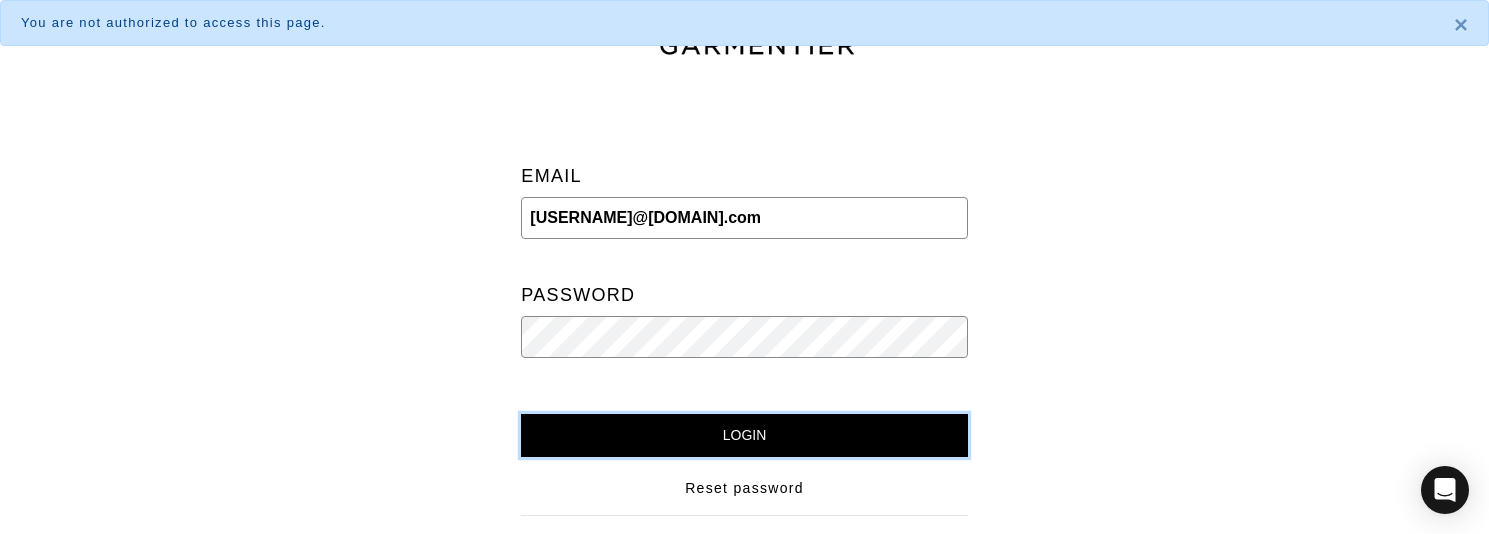 click on "Login" at bounding box center (744, 435) 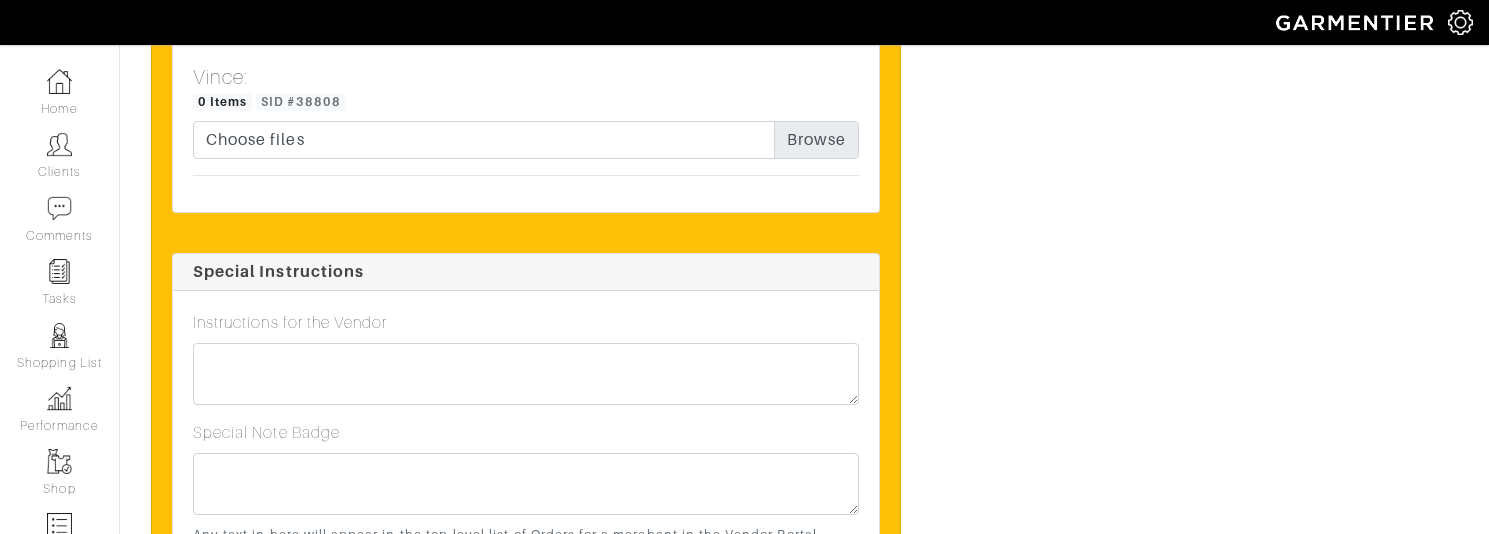 scroll, scrollTop: 7268, scrollLeft: 0, axis: vertical 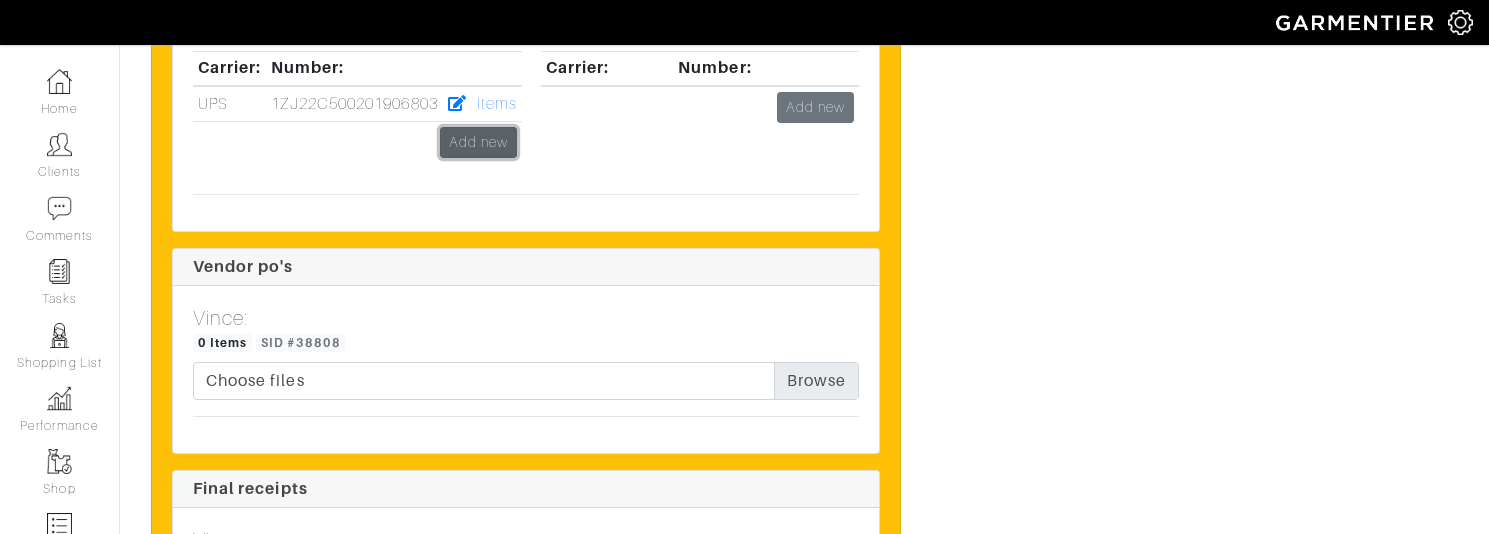 click on "Add new" at bounding box center [478, 142] 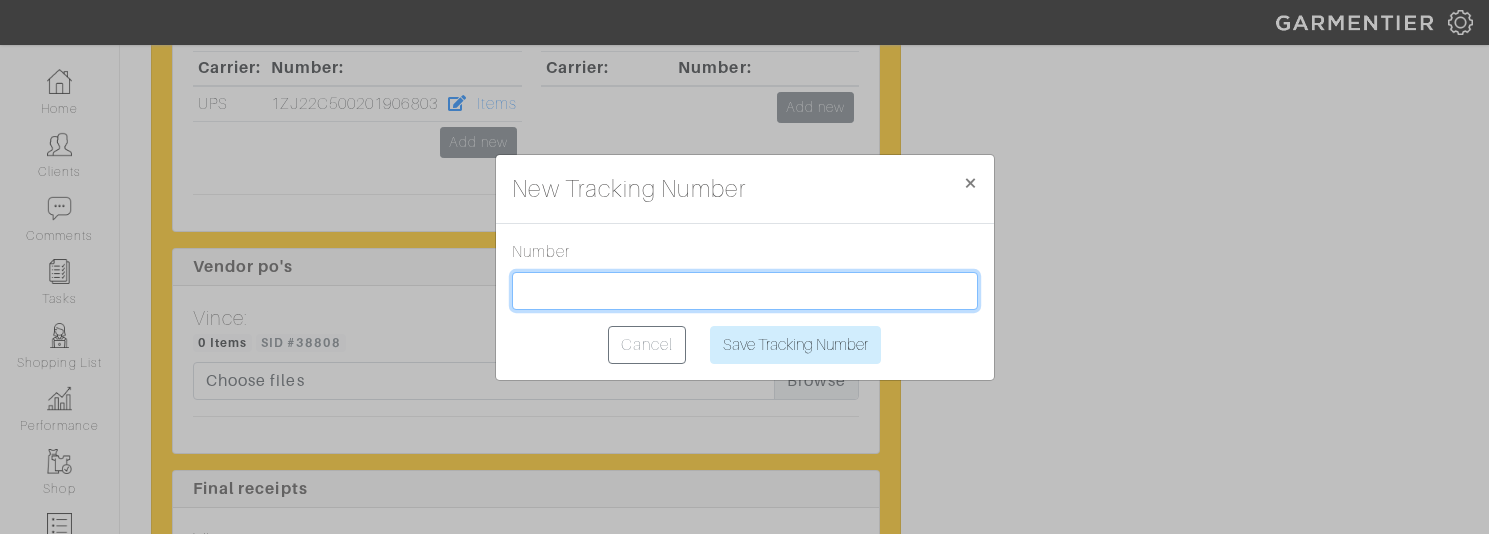 click at bounding box center [745, 291] 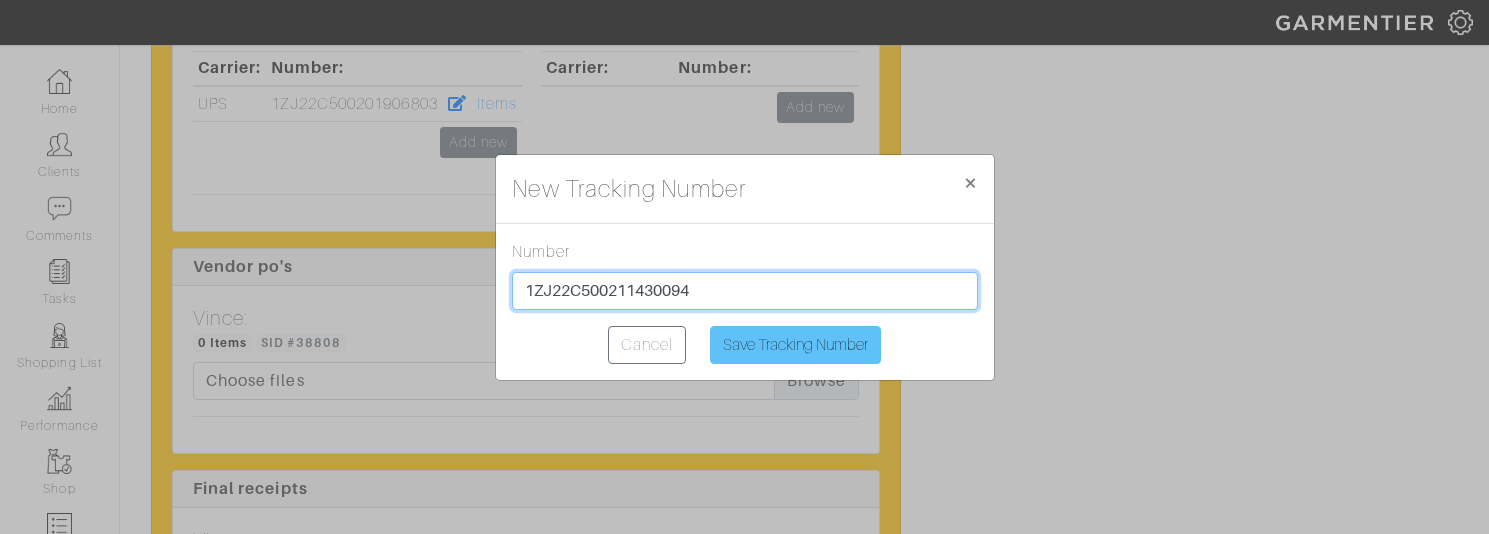 type on "1ZJ22C500211430094" 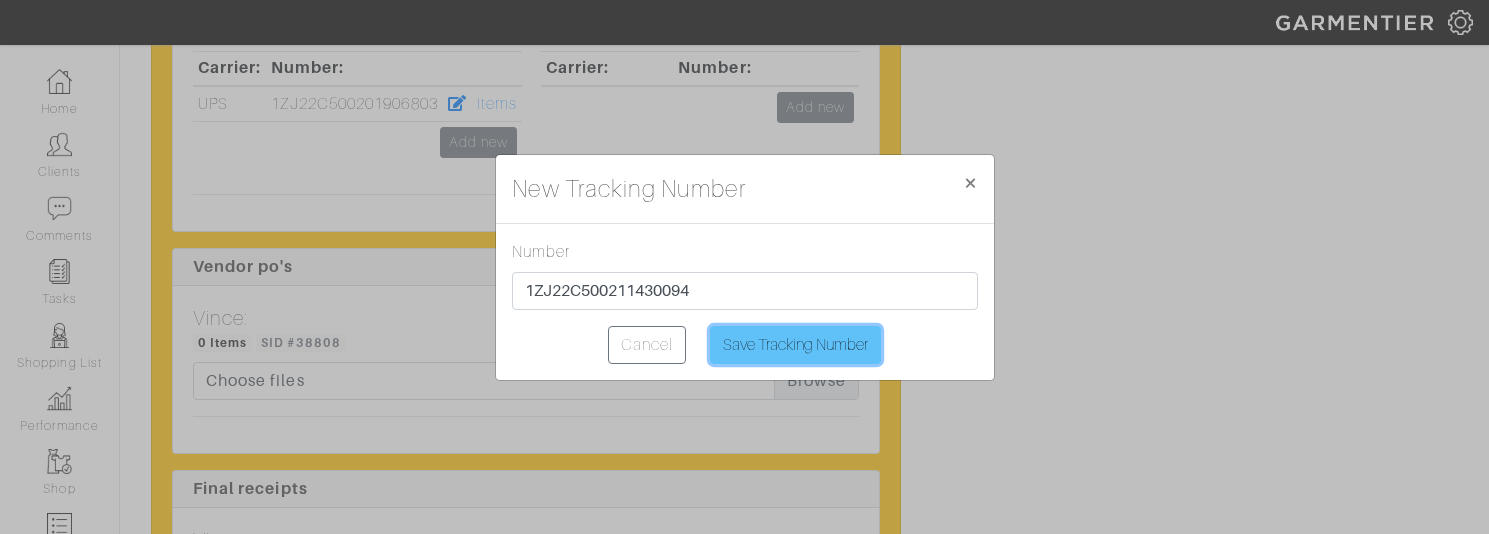click on "Save Tracking Number" at bounding box center (795, 345) 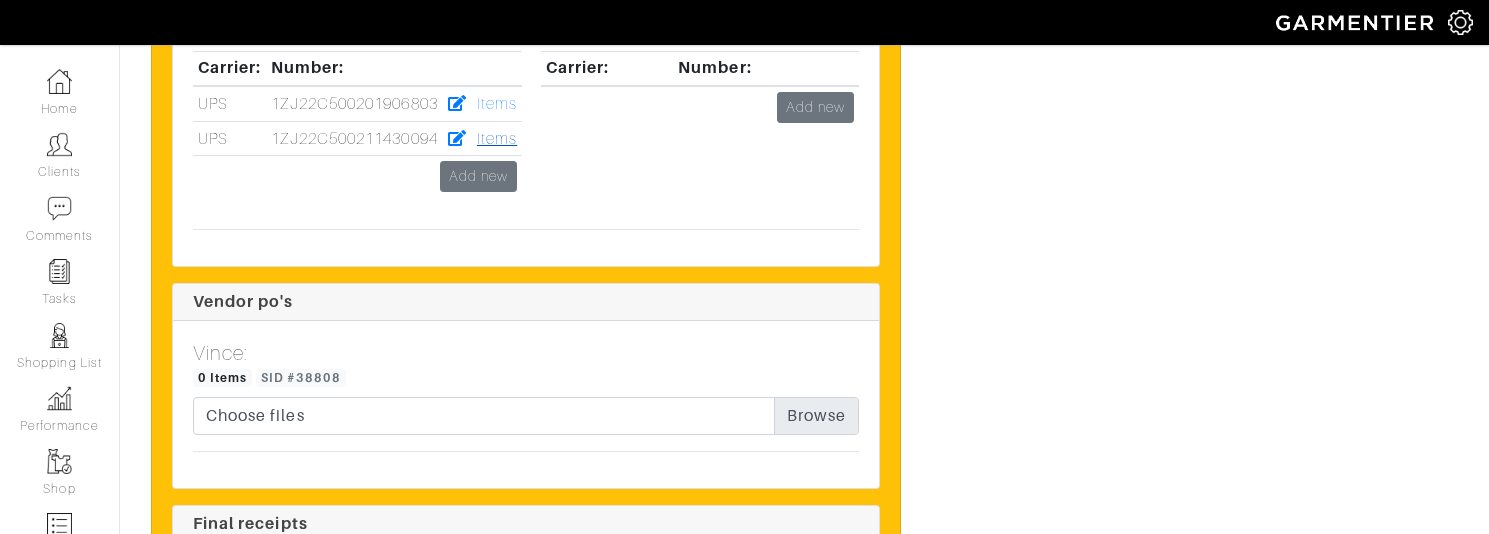 click on "Items" at bounding box center (497, 139) 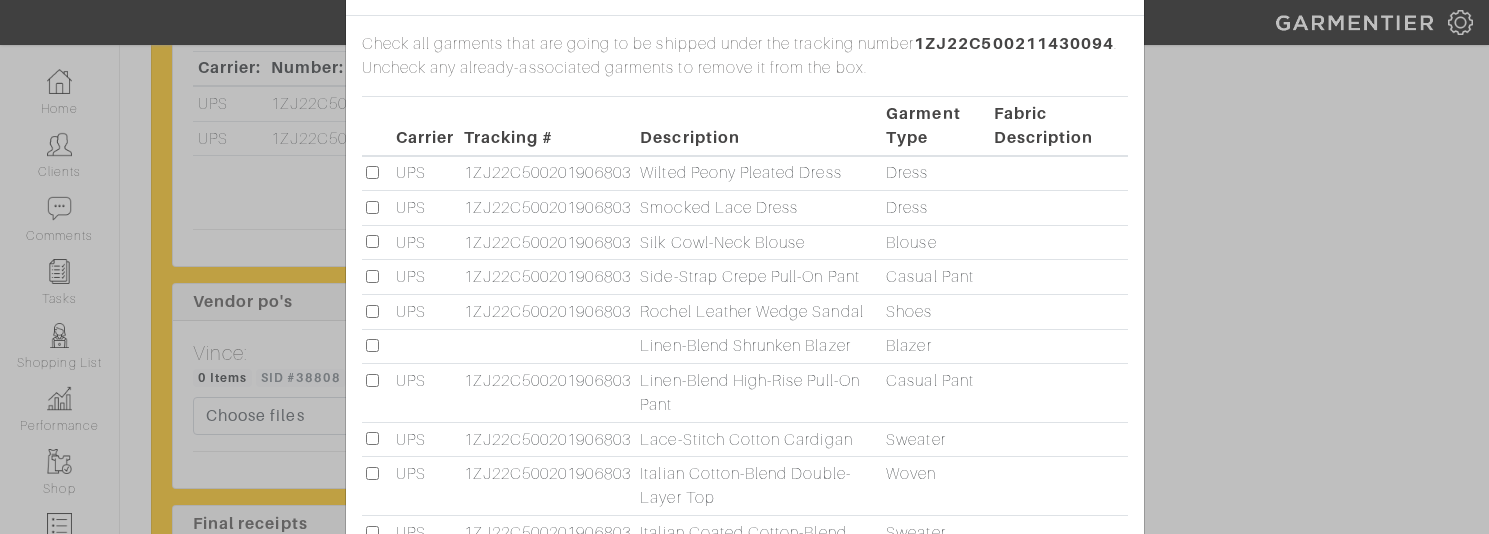 scroll, scrollTop: 86, scrollLeft: 0, axis: vertical 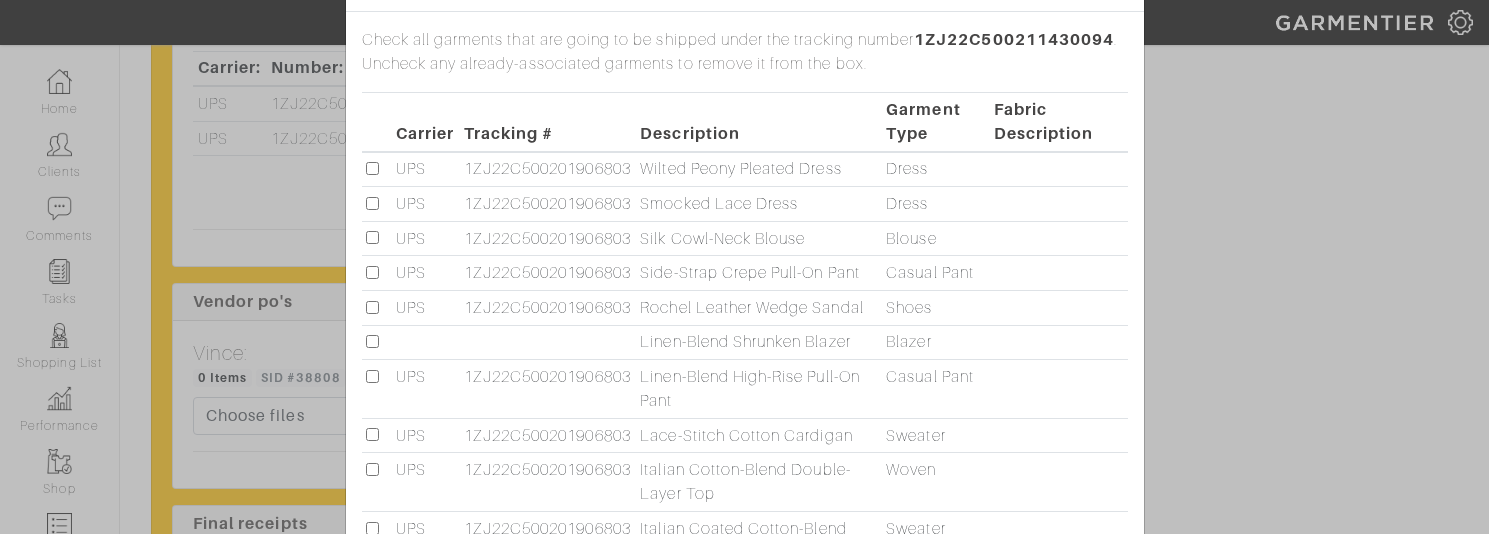 click at bounding box center (547, 169) 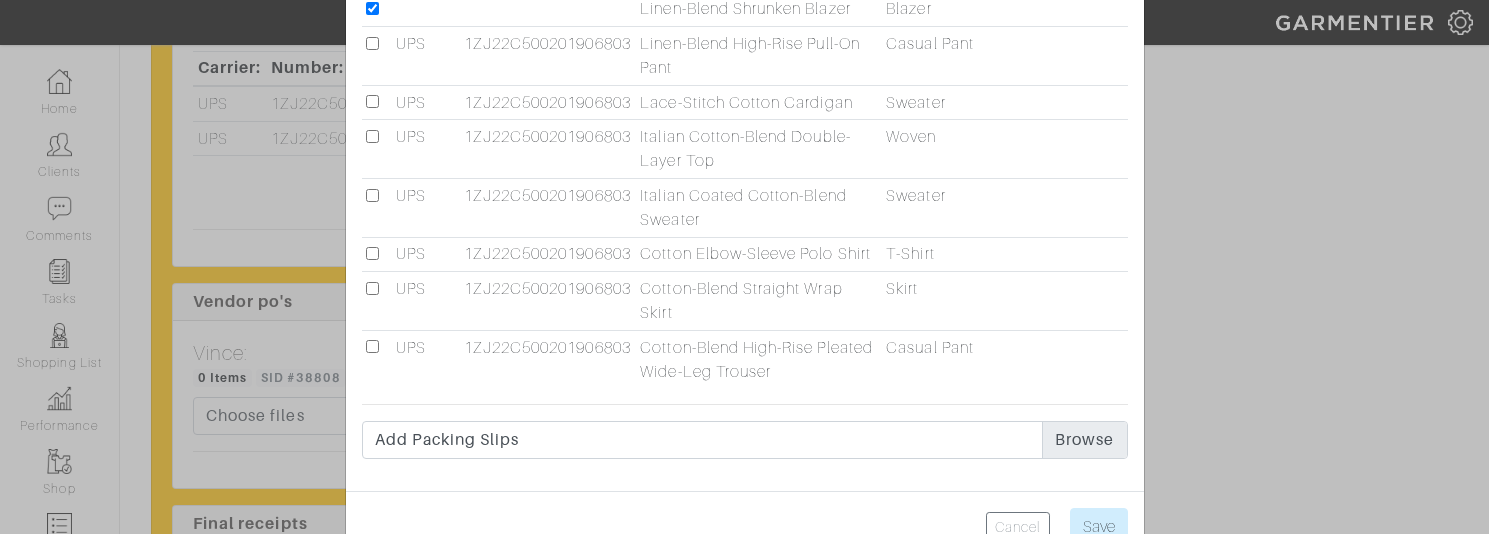 scroll, scrollTop: 500, scrollLeft: 0, axis: vertical 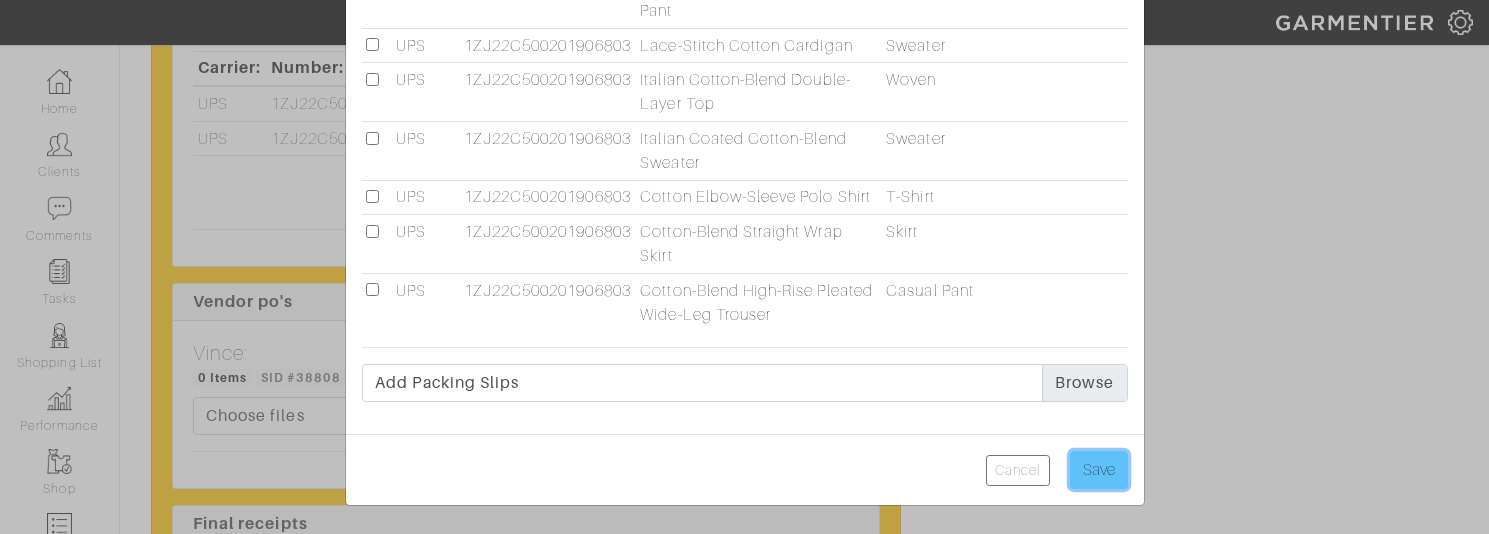 click on "Save" at bounding box center [1099, 470] 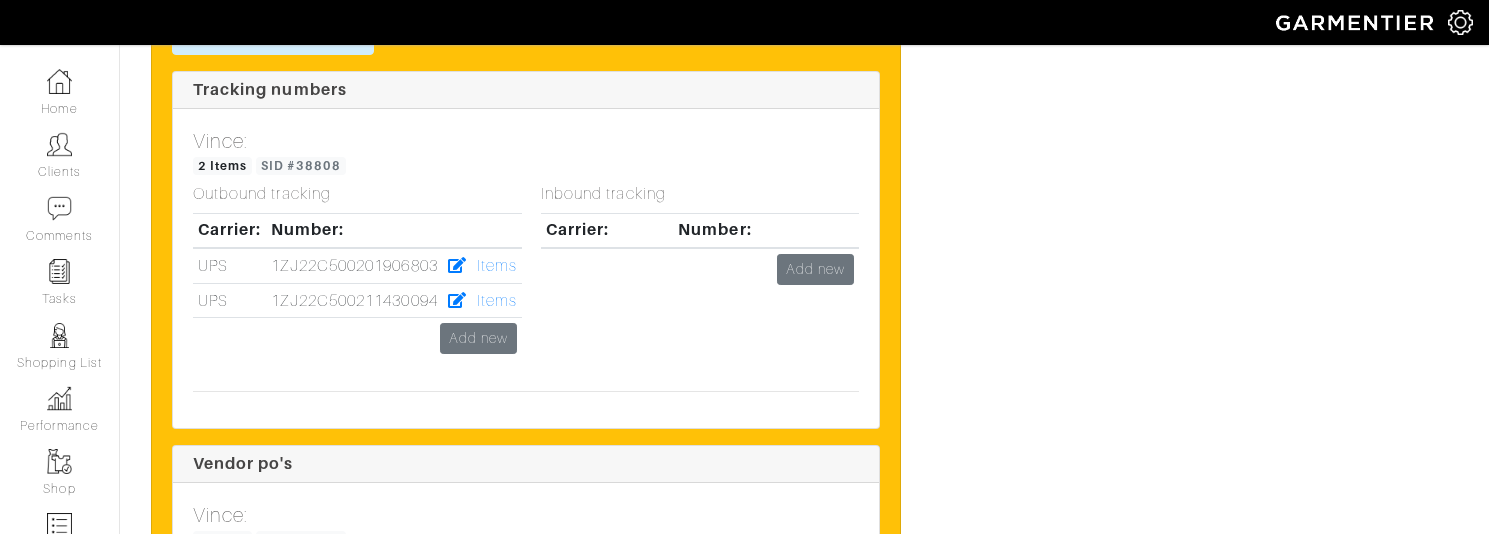 scroll, scrollTop: 6829, scrollLeft: 0, axis: vertical 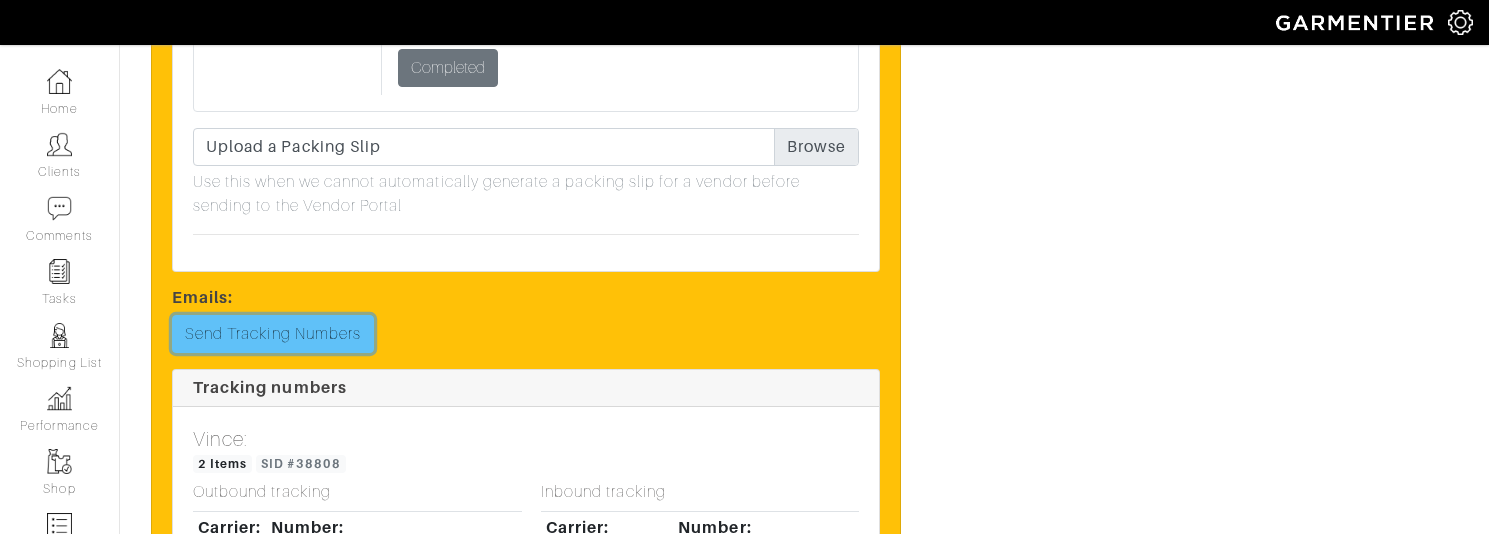 click on "Send Tracking Numbers" at bounding box center [273, 334] 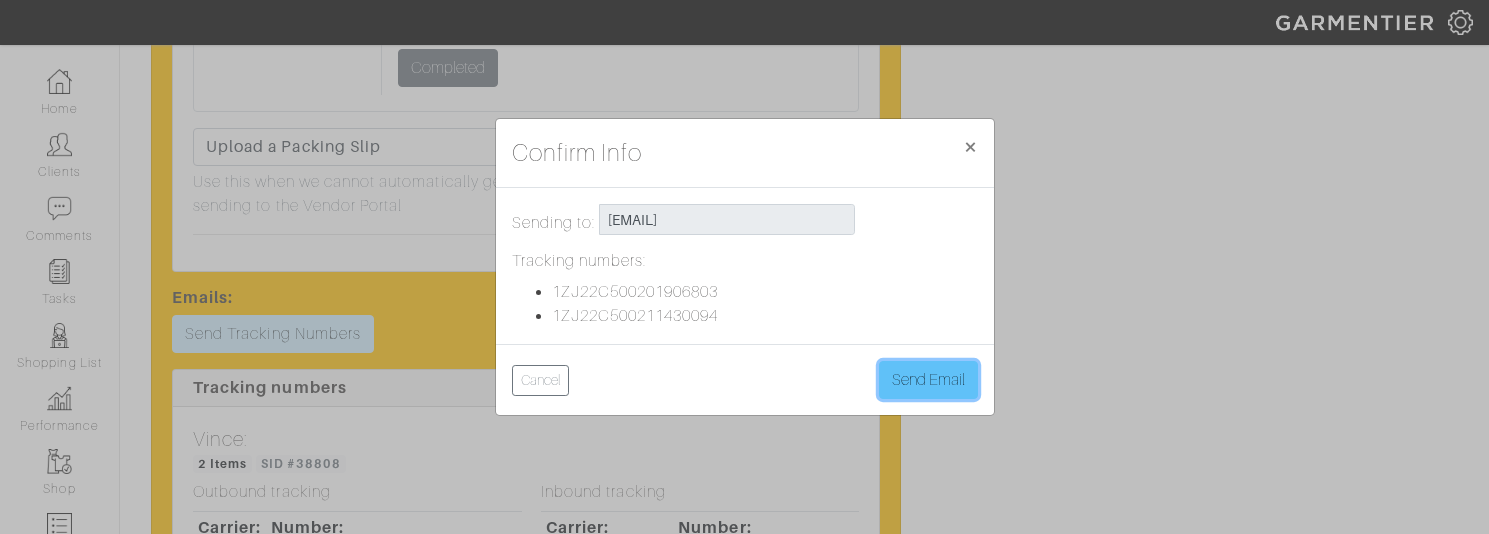 click on "Send Email" at bounding box center (928, 380) 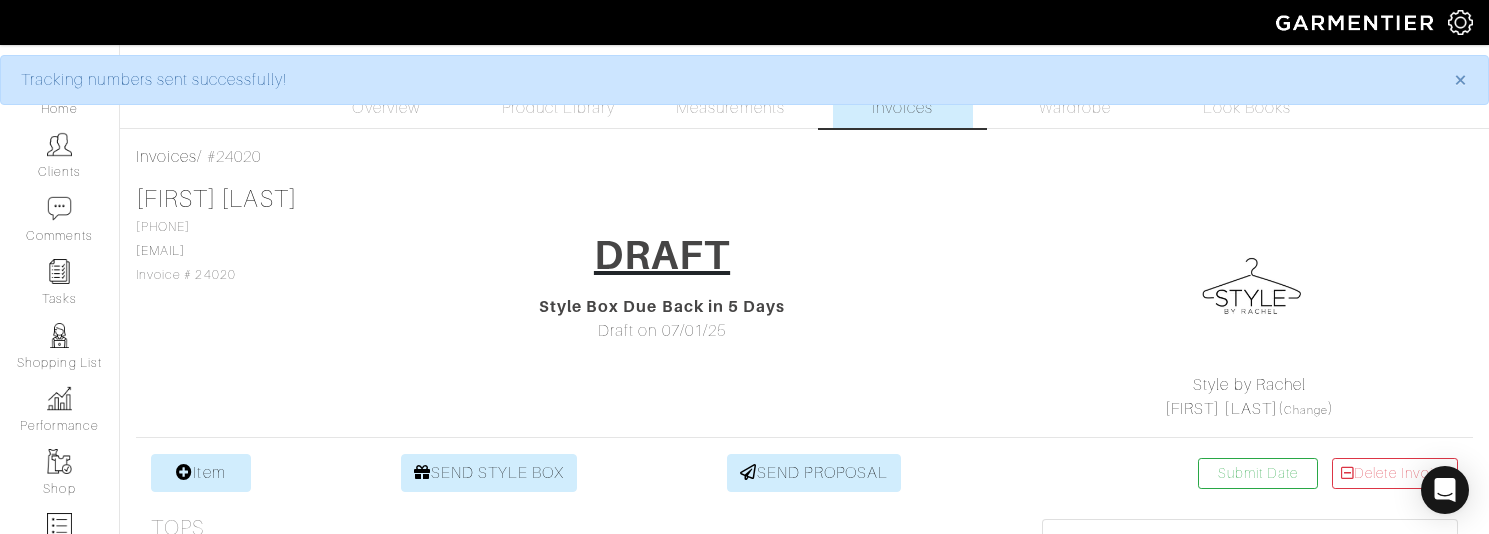 scroll, scrollTop: 0, scrollLeft: 0, axis: both 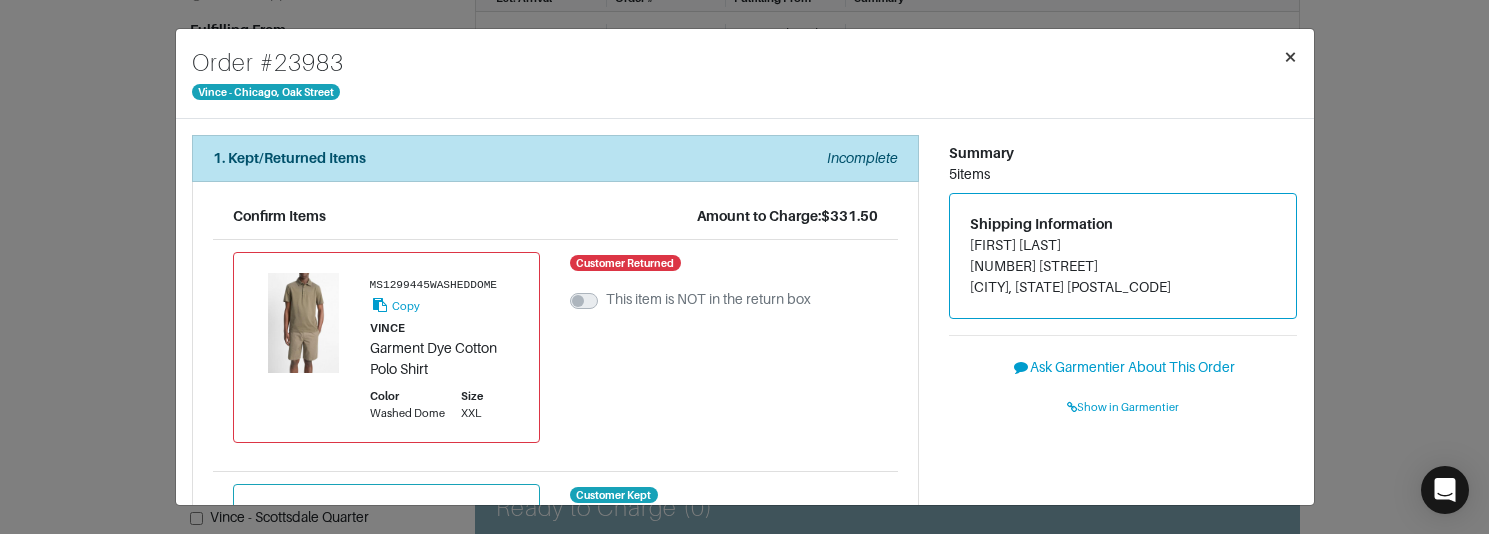 click on "×" at bounding box center [1290, 56] 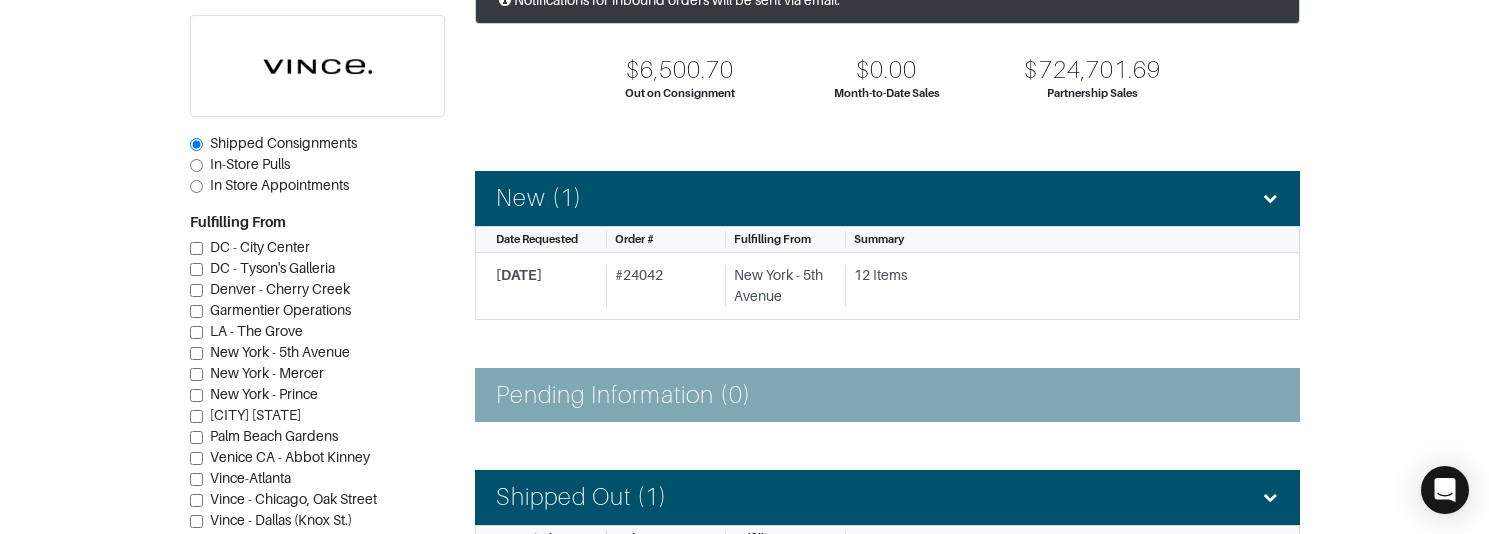 scroll, scrollTop: 141, scrollLeft: 0, axis: vertical 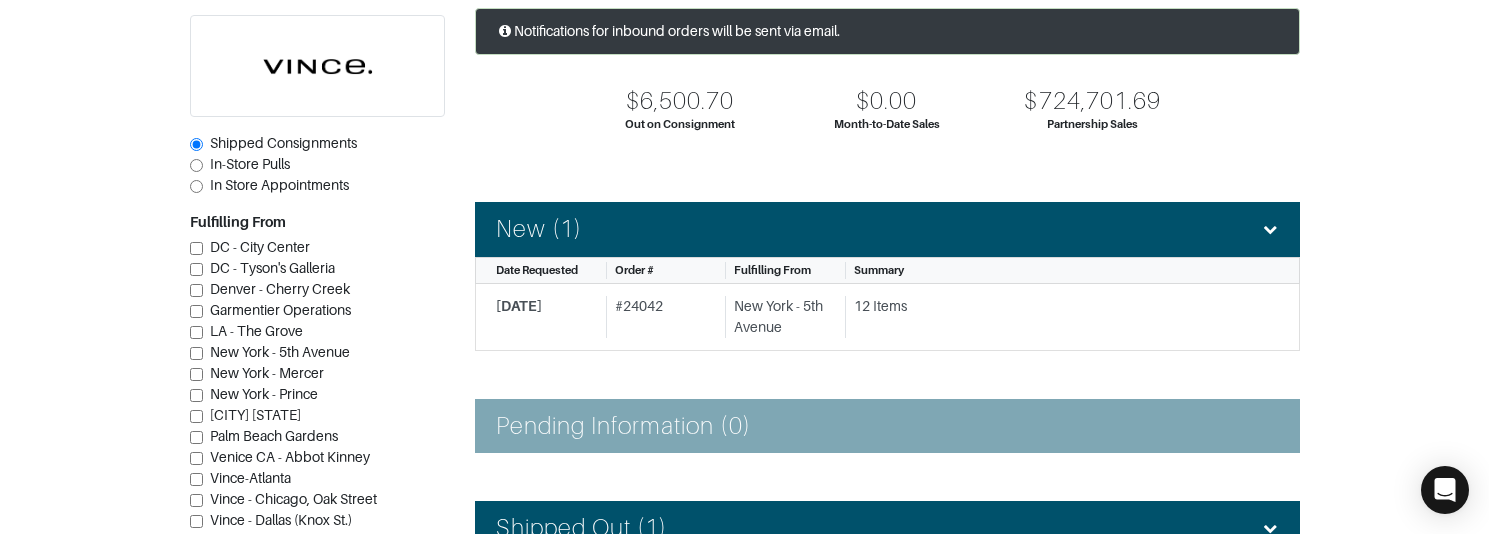 click on "In-Store Pulls" at bounding box center [196, 144] 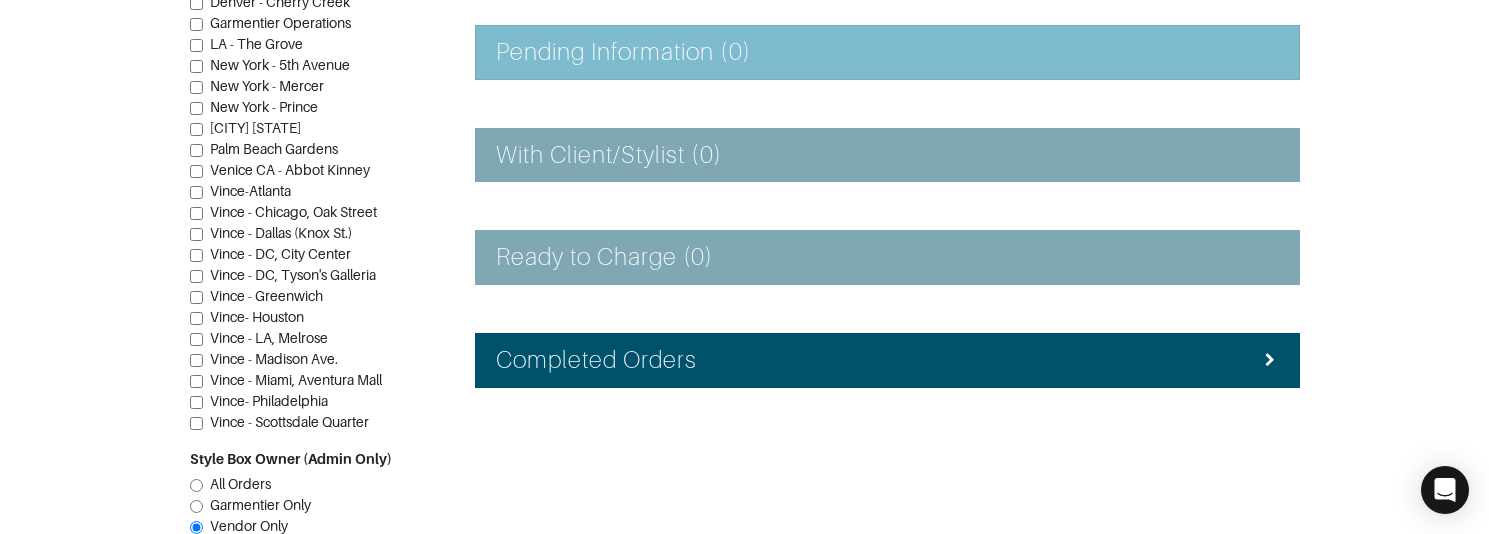 scroll, scrollTop: 422, scrollLeft: 0, axis: vertical 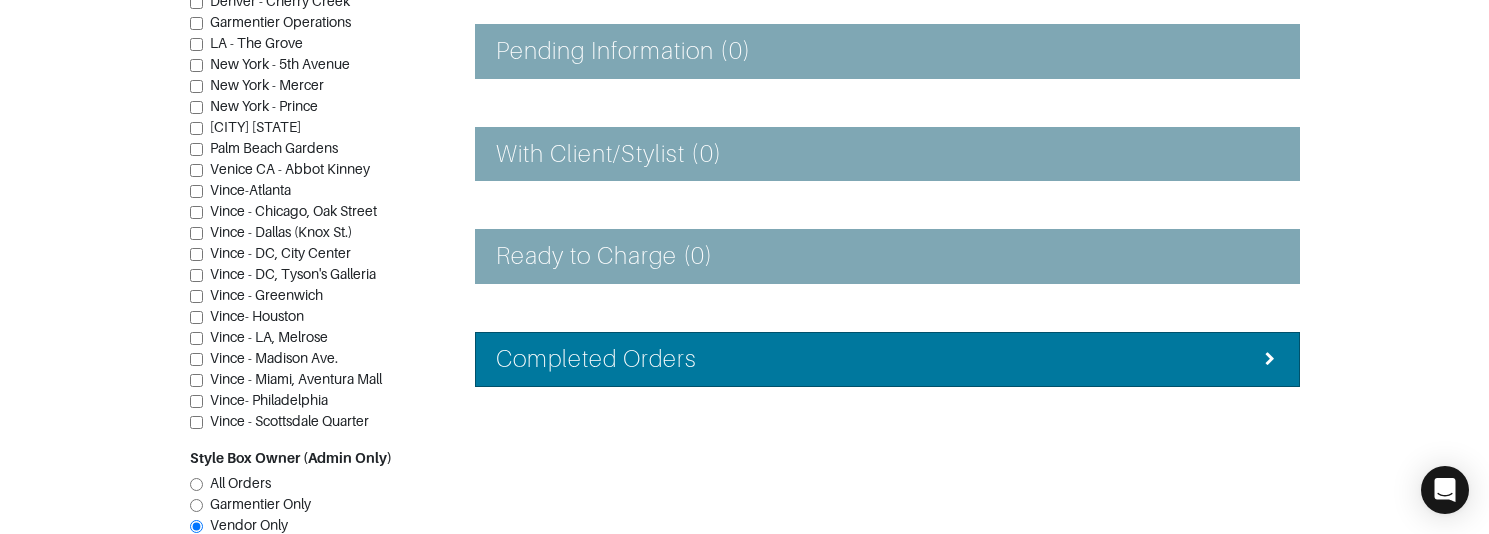 click on "Completed Orders" at bounding box center (597, 359) 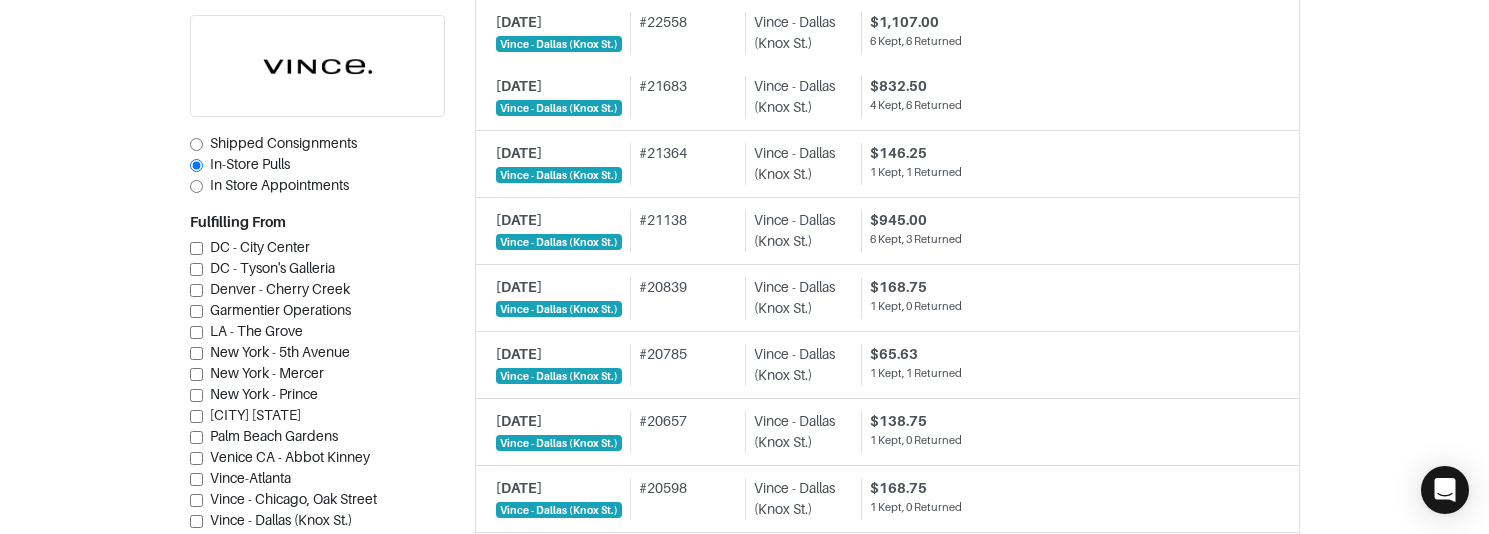 scroll, scrollTop: 1793, scrollLeft: 0, axis: vertical 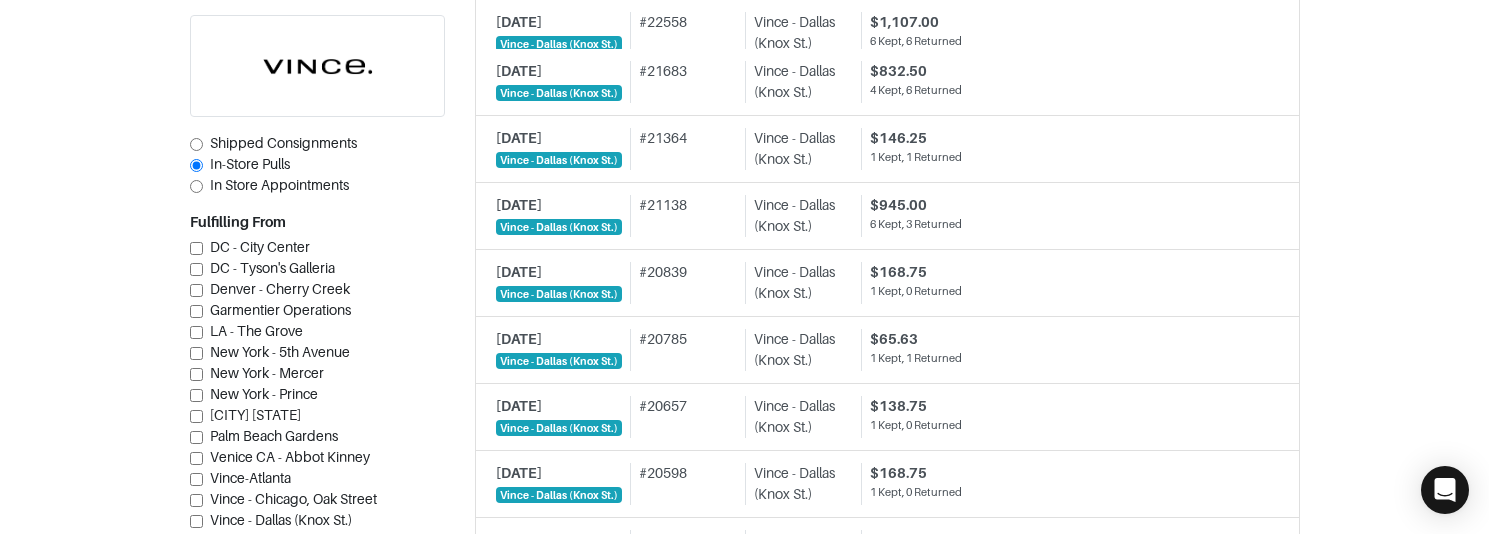 click on "In Store Appointments" at bounding box center (283, 143) 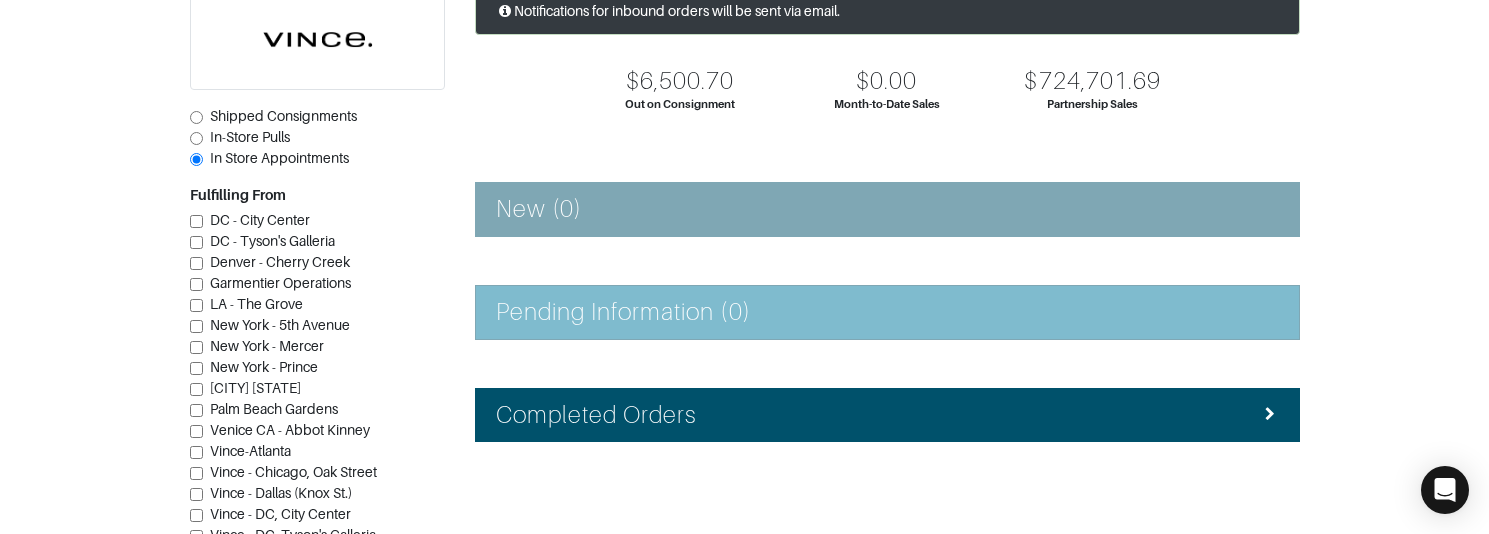 scroll, scrollTop: 139, scrollLeft: 0, axis: vertical 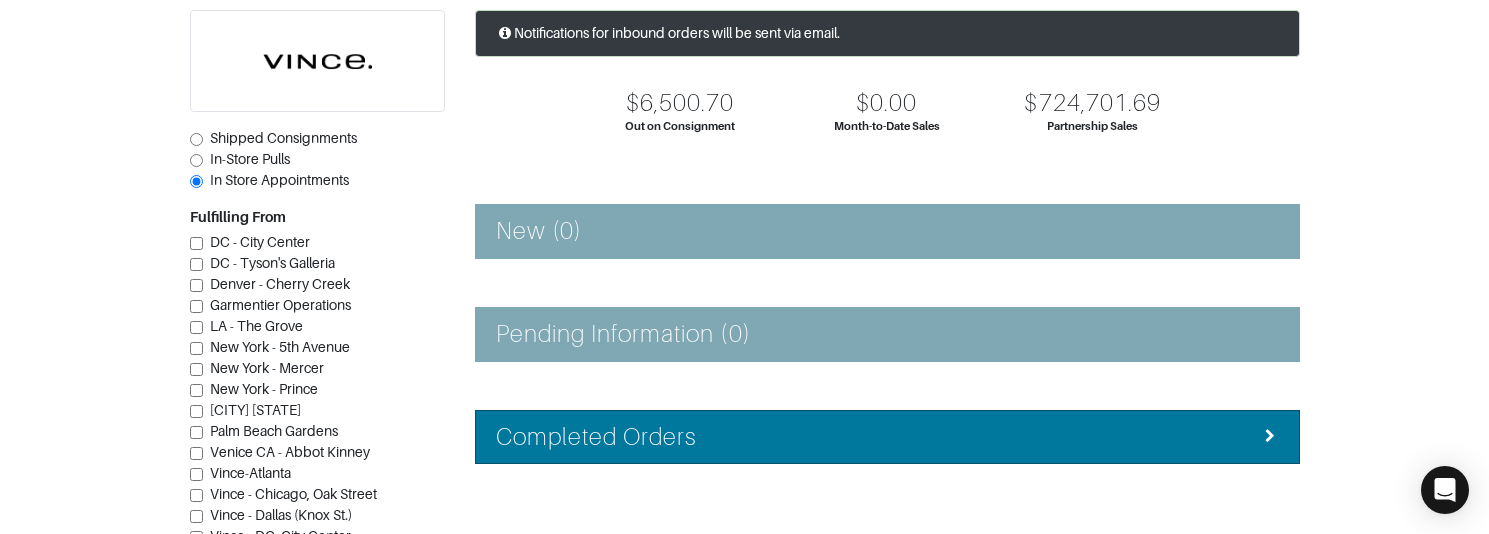click on "Completed Orders" at bounding box center (597, 437) 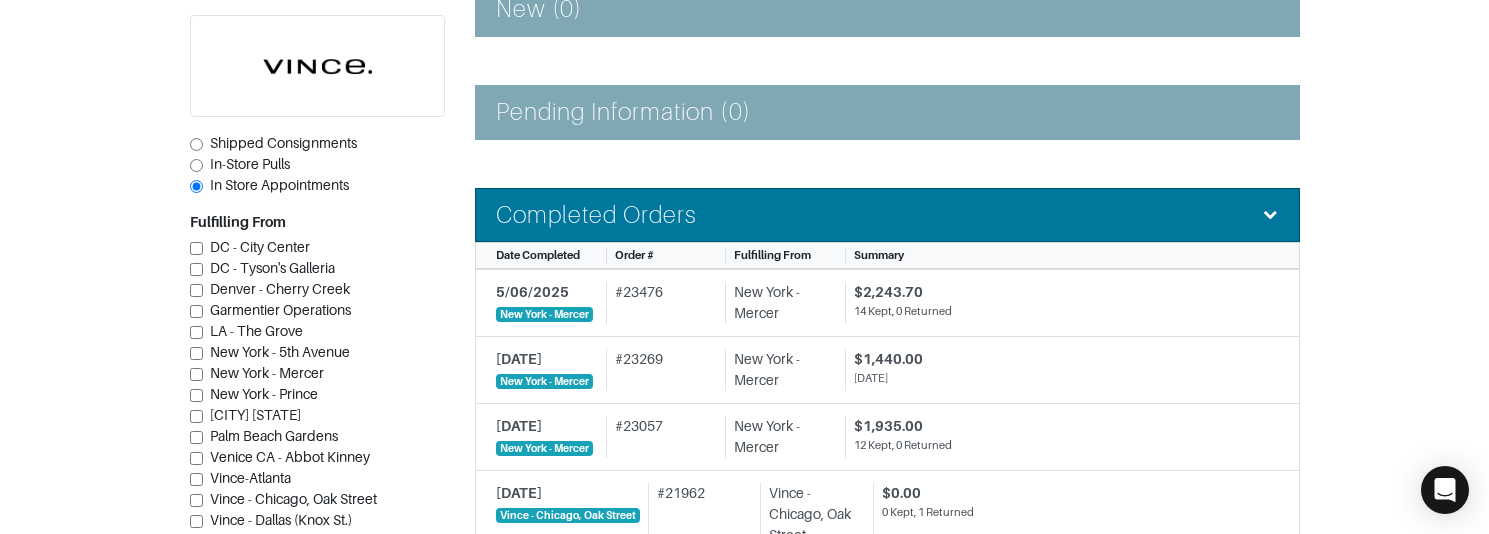 scroll, scrollTop: 367, scrollLeft: 0, axis: vertical 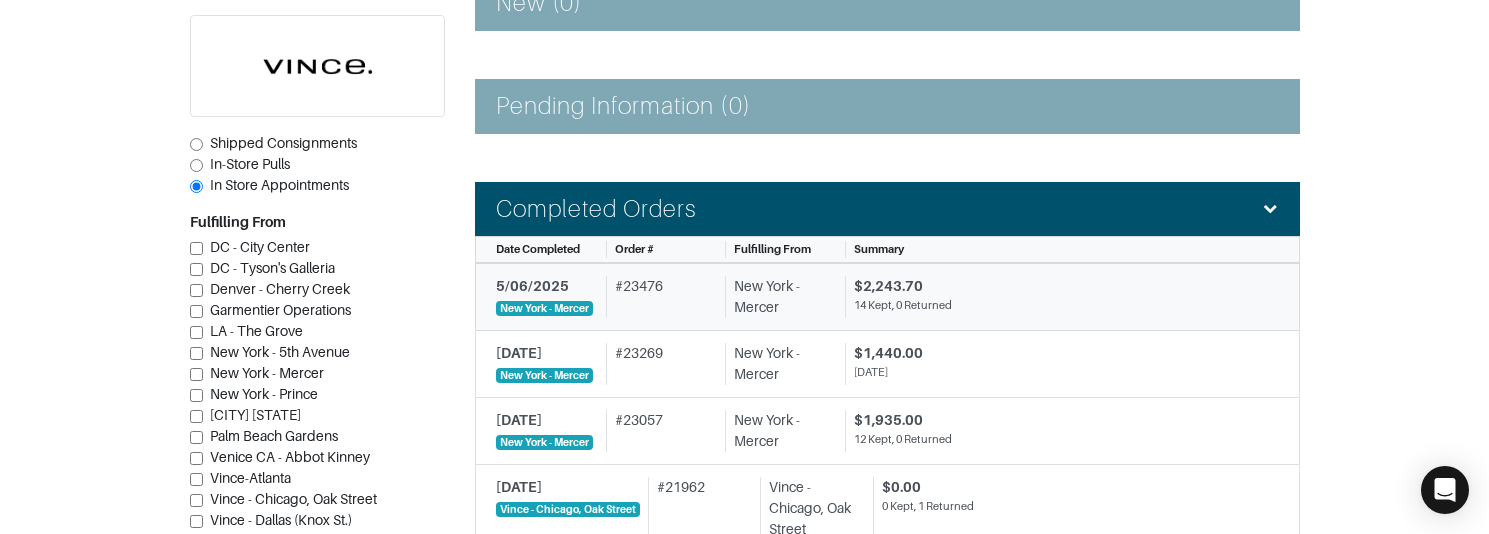 click on "New York - Mercer" at bounding box center [780, 297] 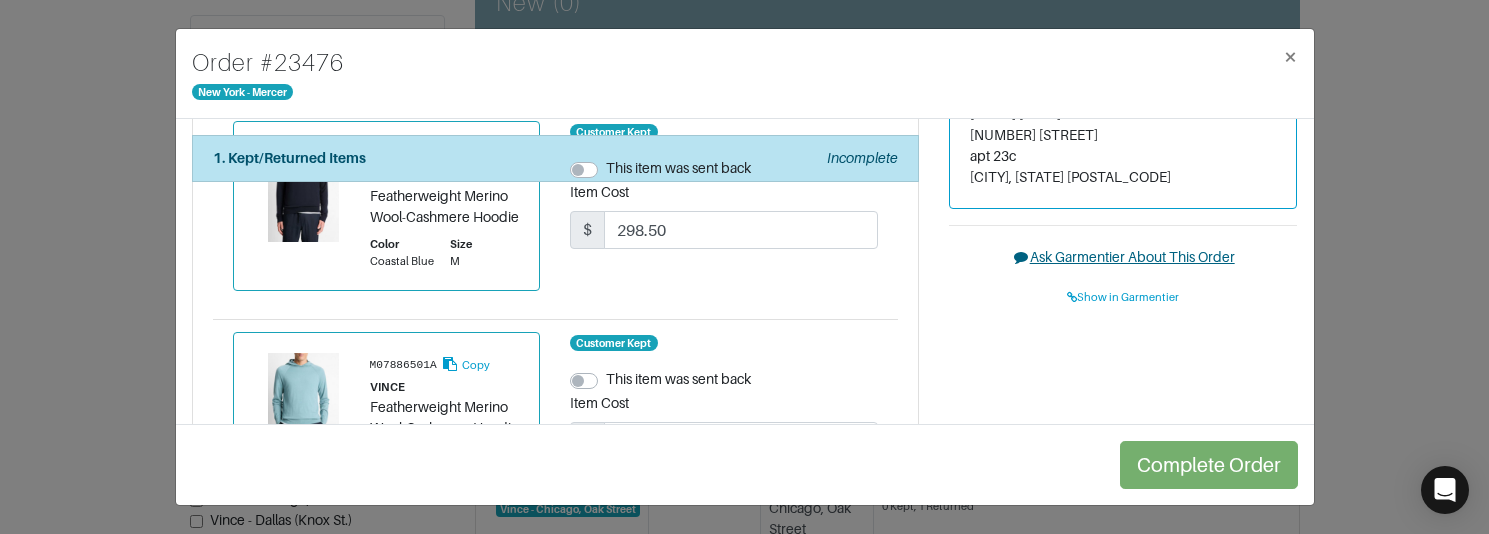 scroll, scrollTop: 133, scrollLeft: 0, axis: vertical 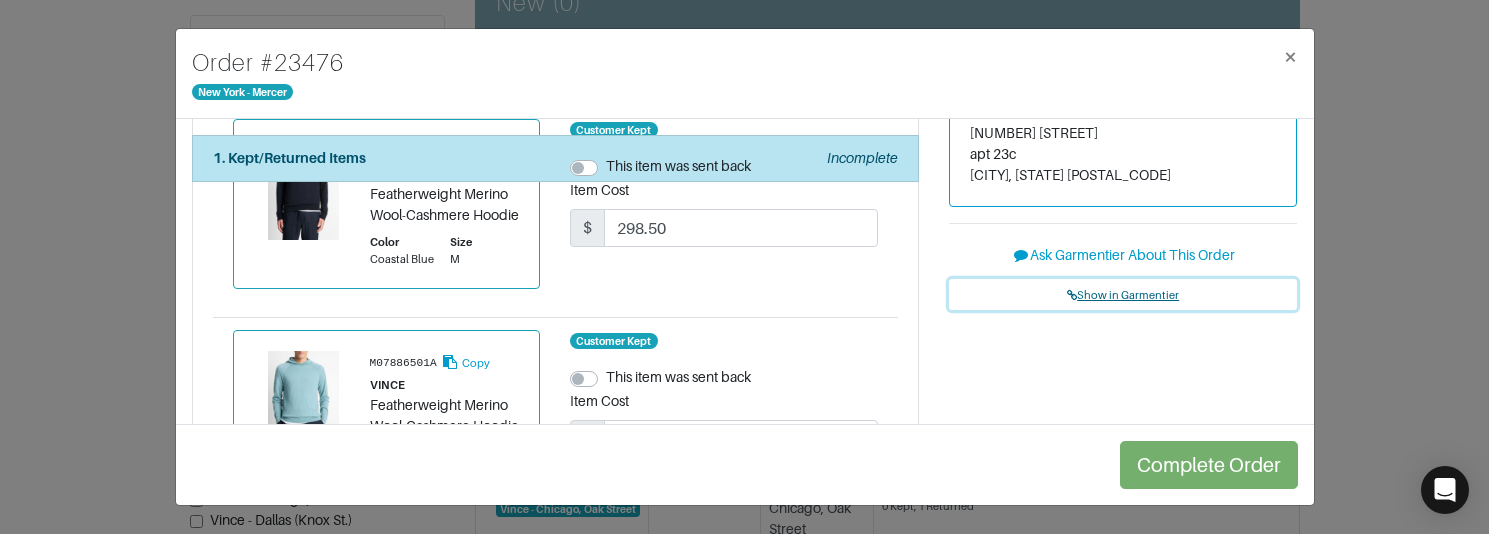 click on "Show in Garmentier" at bounding box center (1123, 295) 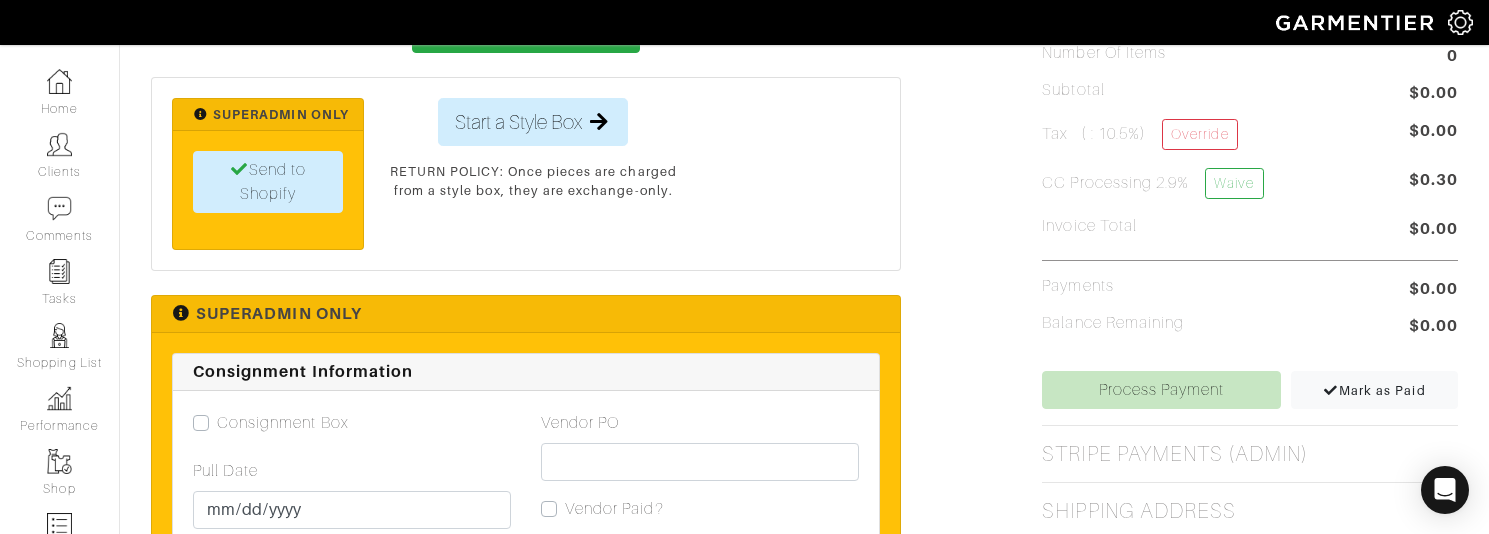 scroll, scrollTop: 0, scrollLeft: 0, axis: both 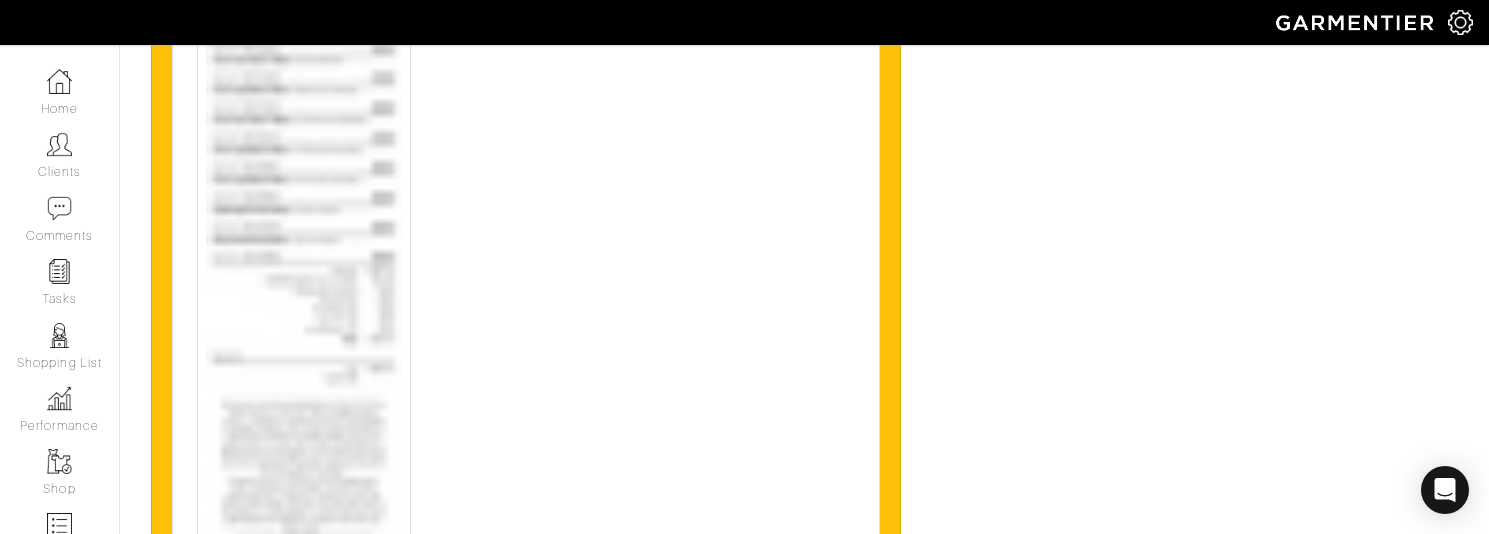 click at bounding box center [304, 424] 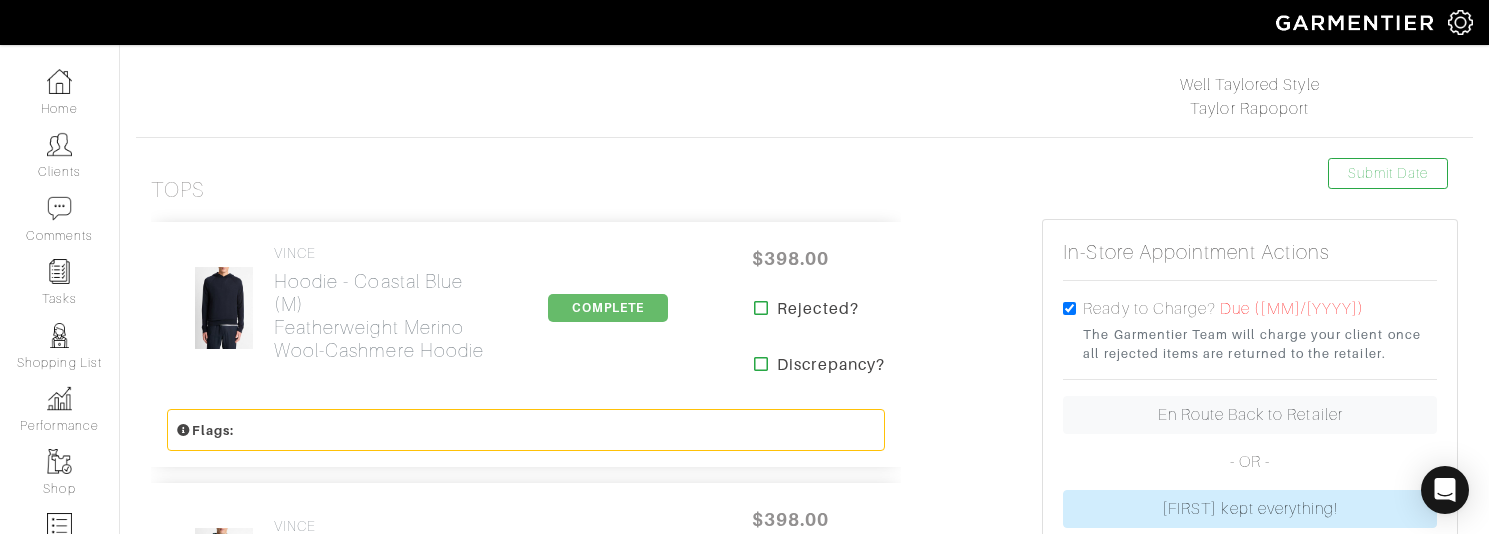 scroll, scrollTop: 202, scrollLeft: 0, axis: vertical 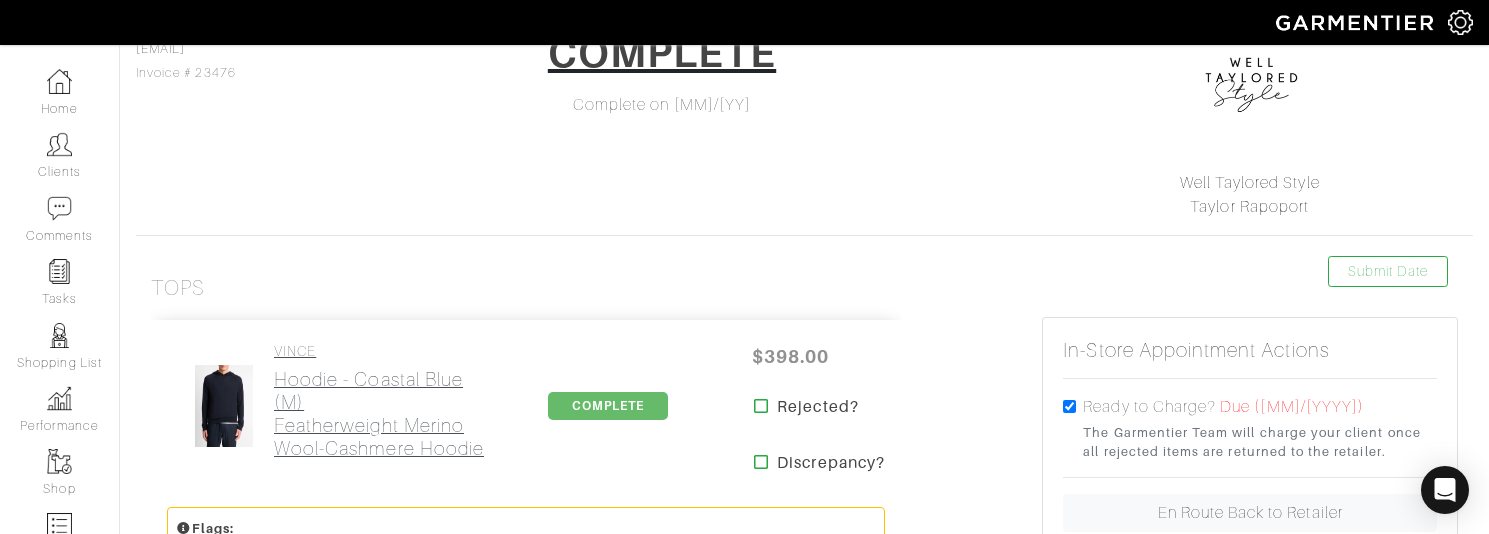 click on "Hoodie -   Coastal Blue (M)
Featherweight Merino Wool-Cashmere Hoodie" at bounding box center (384, 414) 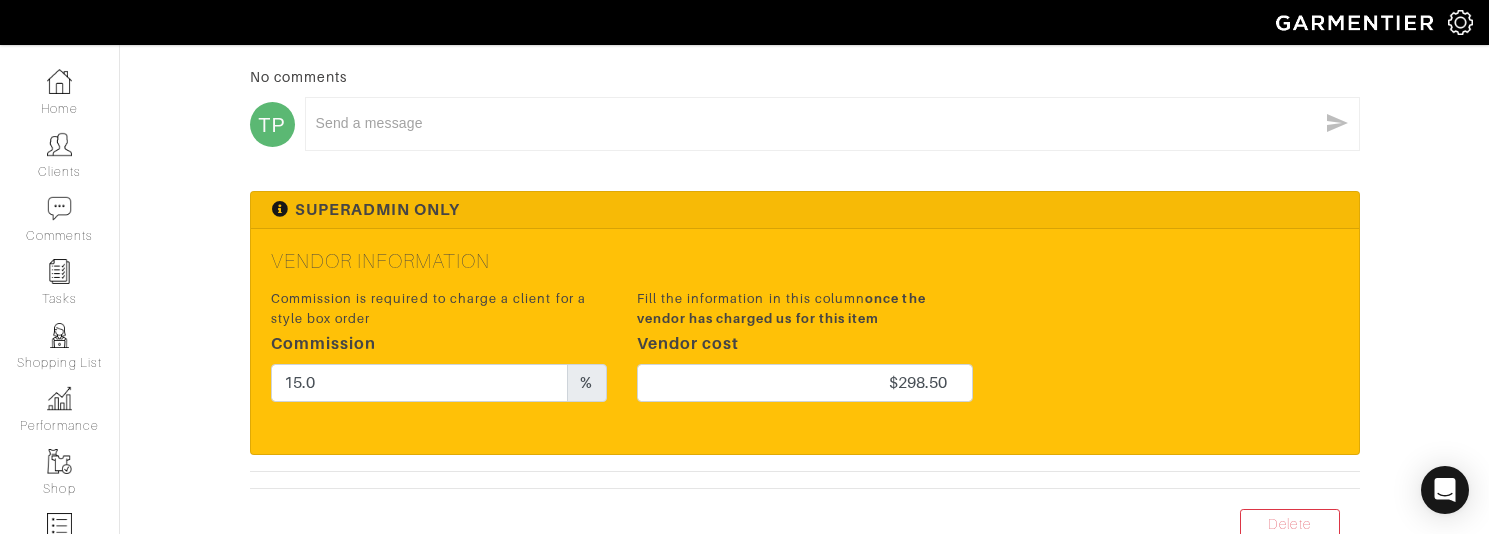 scroll, scrollTop: 0, scrollLeft: 0, axis: both 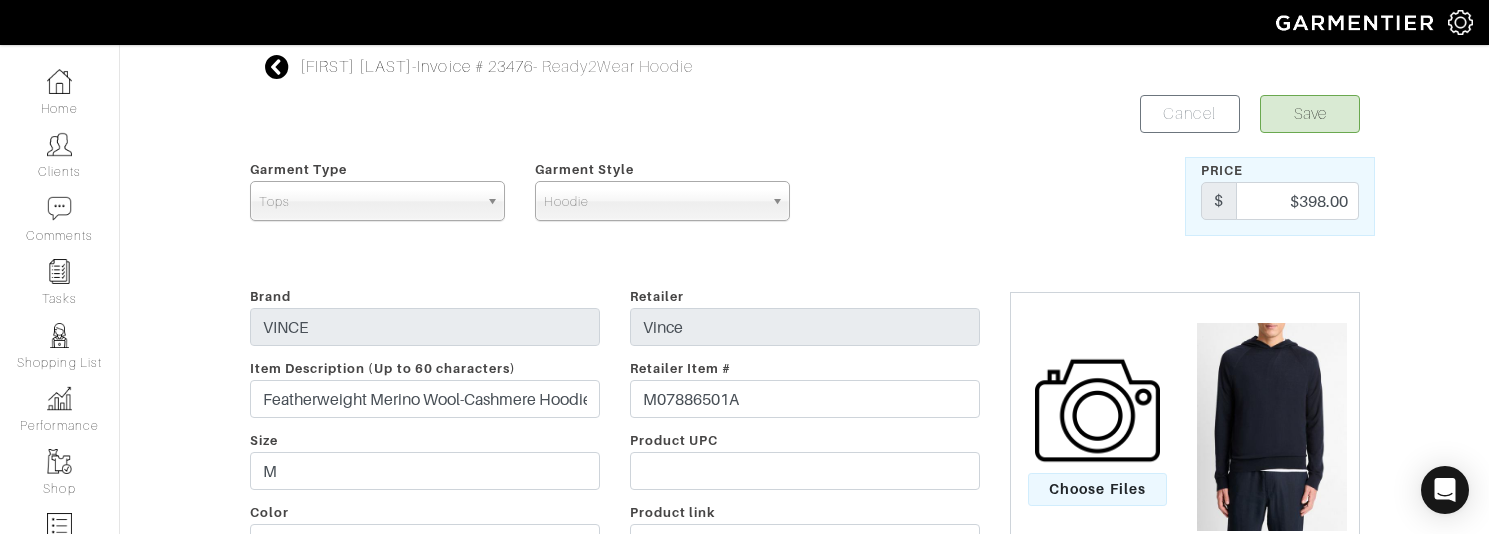 click at bounding box center [277, 67] 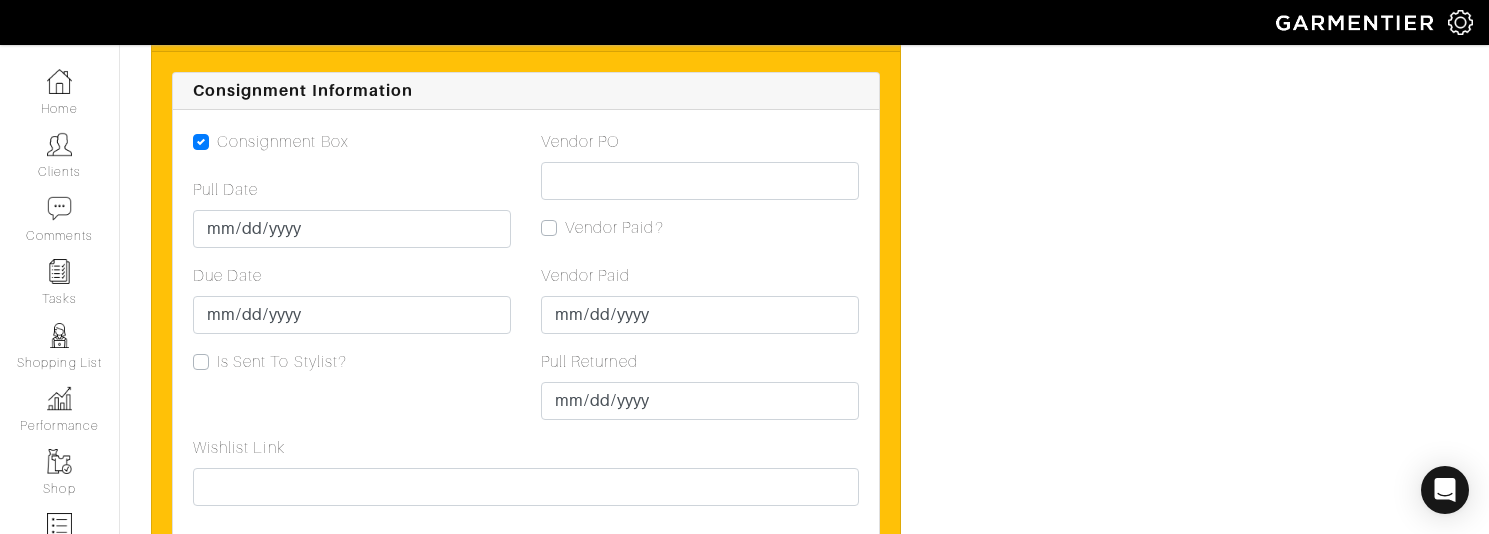 scroll, scrollTop: 4427, scrollLeft: 0, axis: vertical 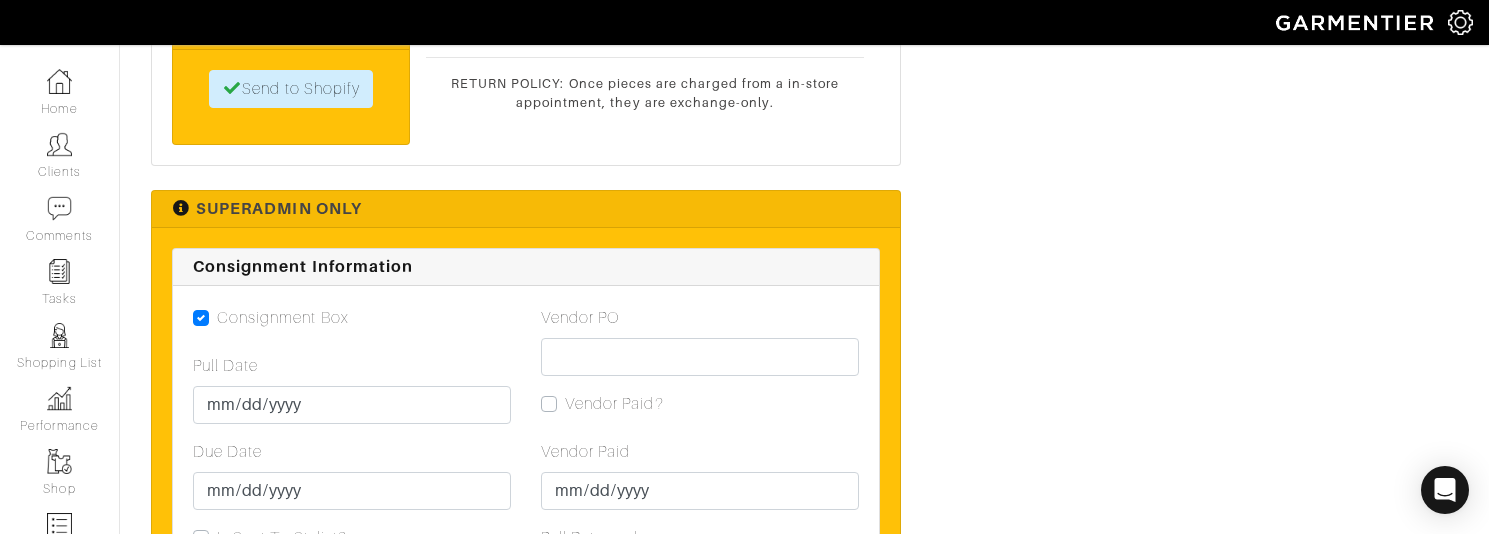 click on "Vendor PO
Vendor Paid?
Vendor Paid
Pull Returned" at bounding box center (700, 459) 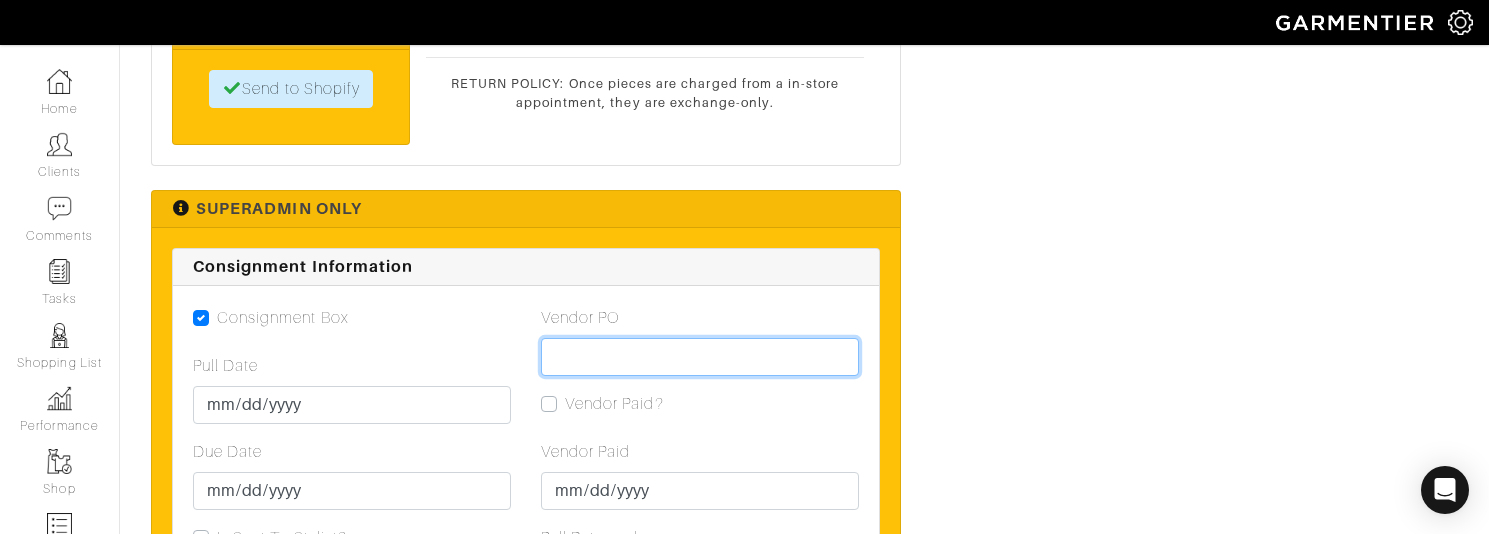 click on "Vendor PO" at bounding box center (700, 357) 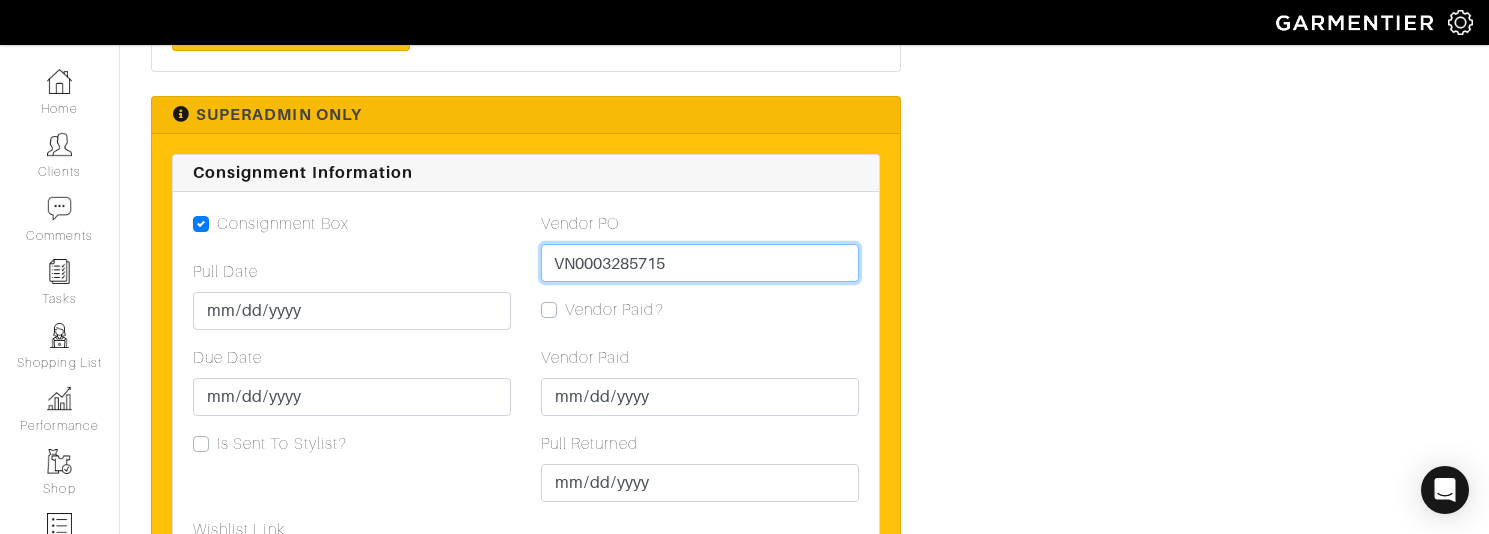scroll, scrollTop: 4577, scrollLeft: 0, axis: vertical 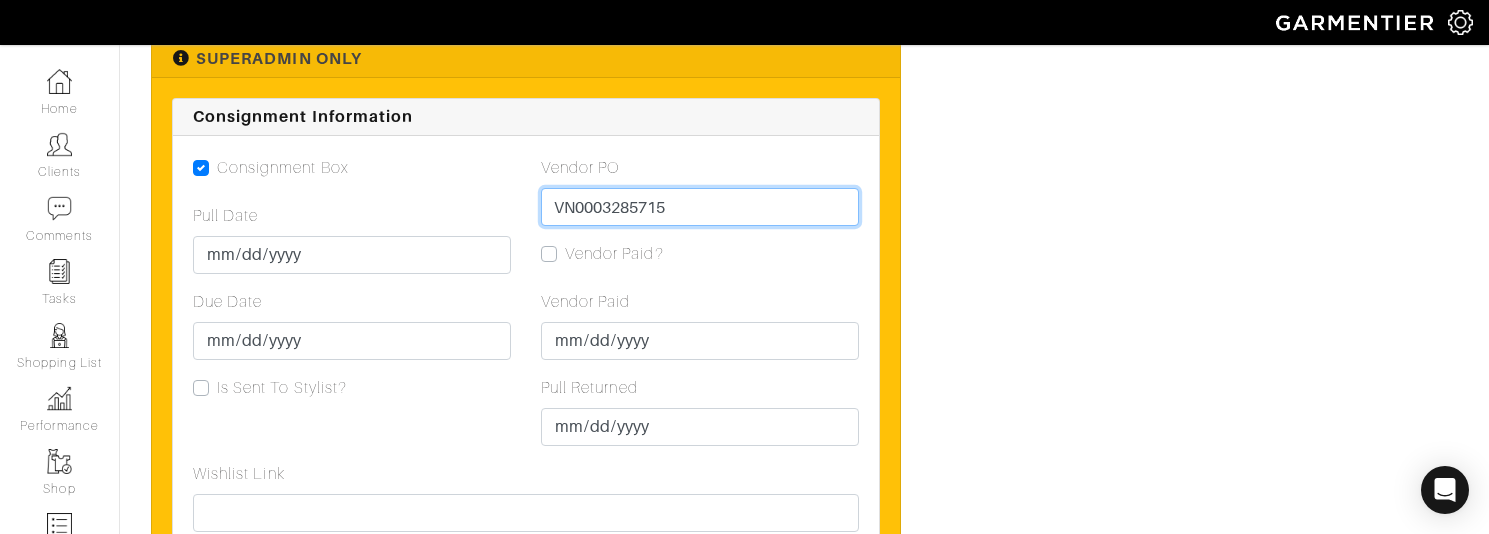 type on "VN0003285715" 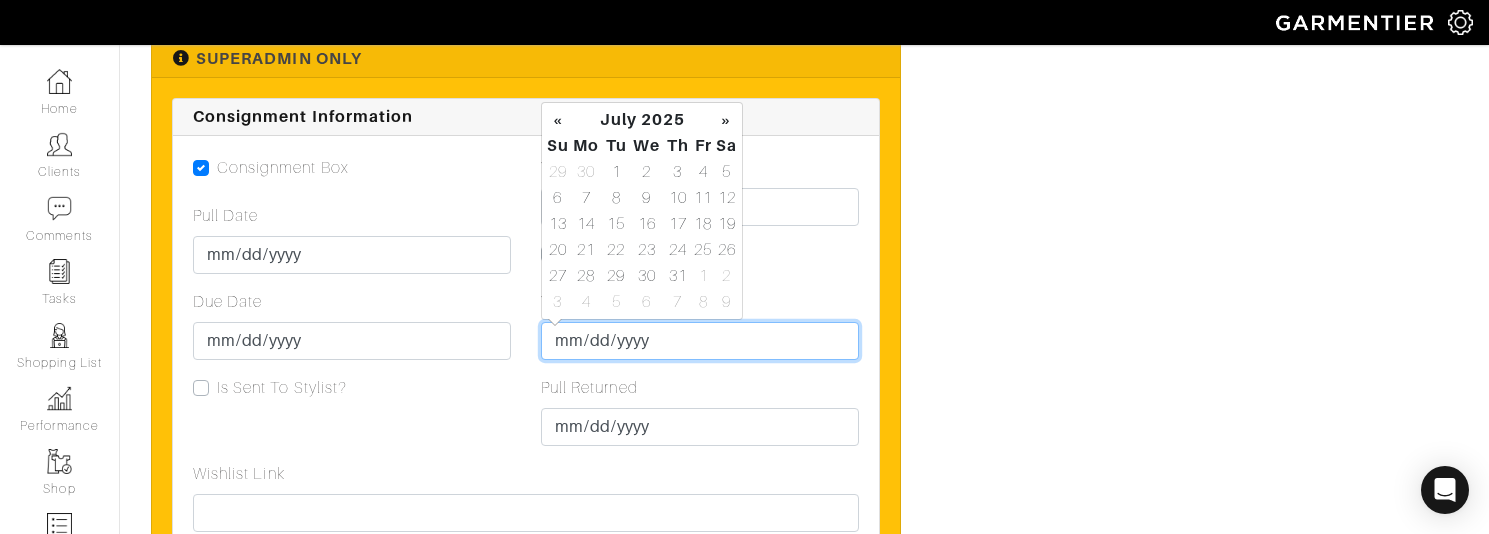 click on "Vendor Paid" at bounding box center (700, 341) 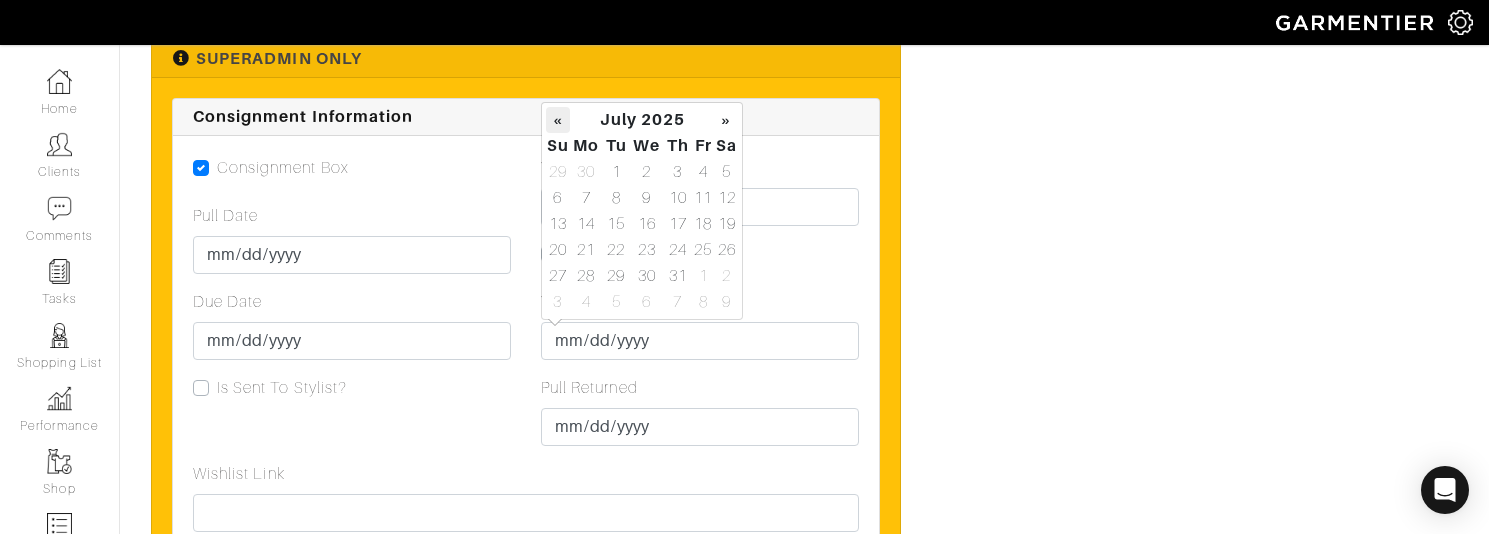 click on "«" at bounding box center (558, 120) 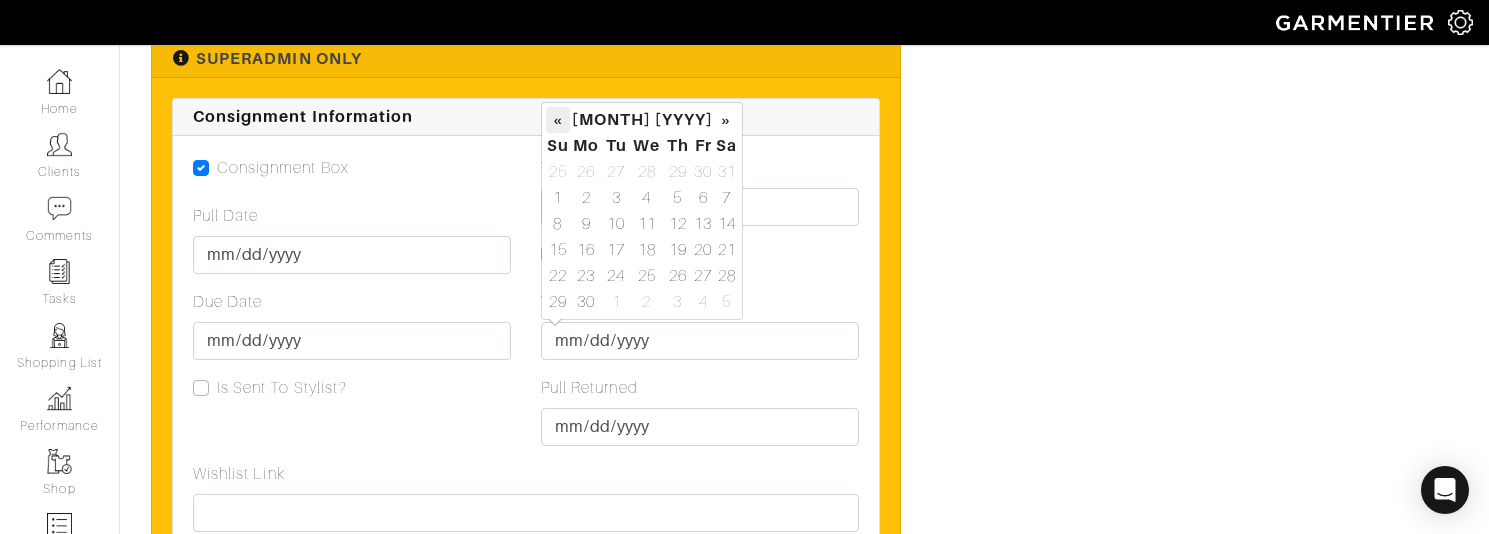 click on "«" at bounding box center (558, 120) 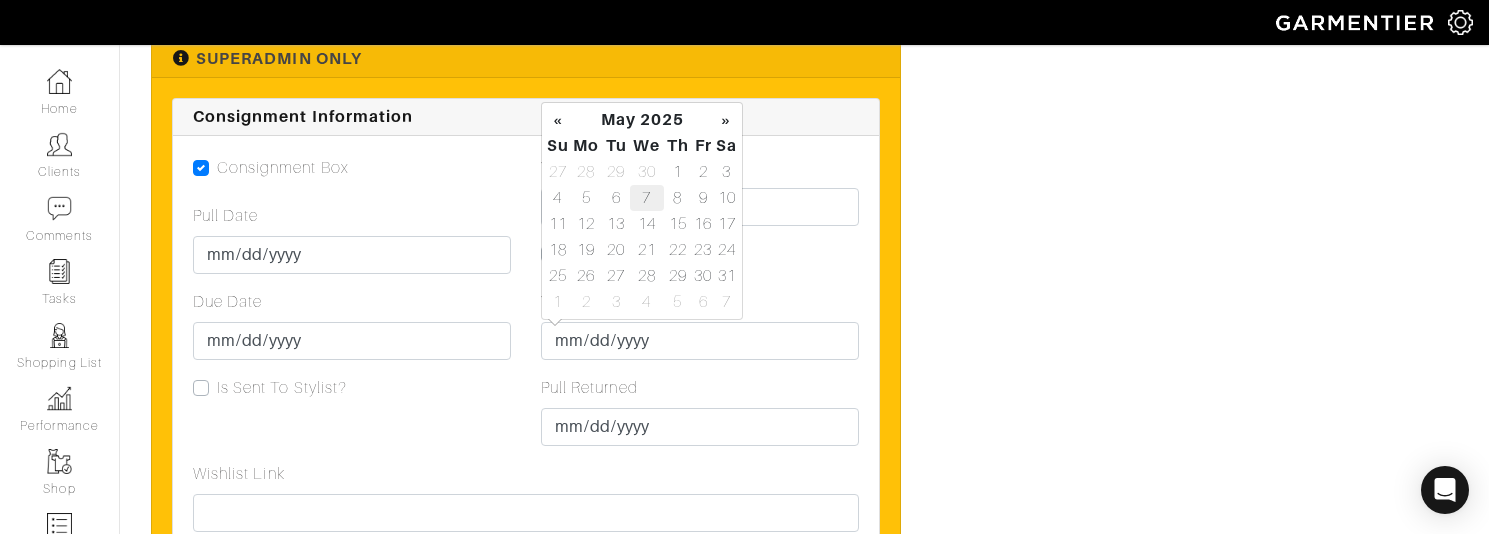 click on "7" at bounding box center (647, 172) 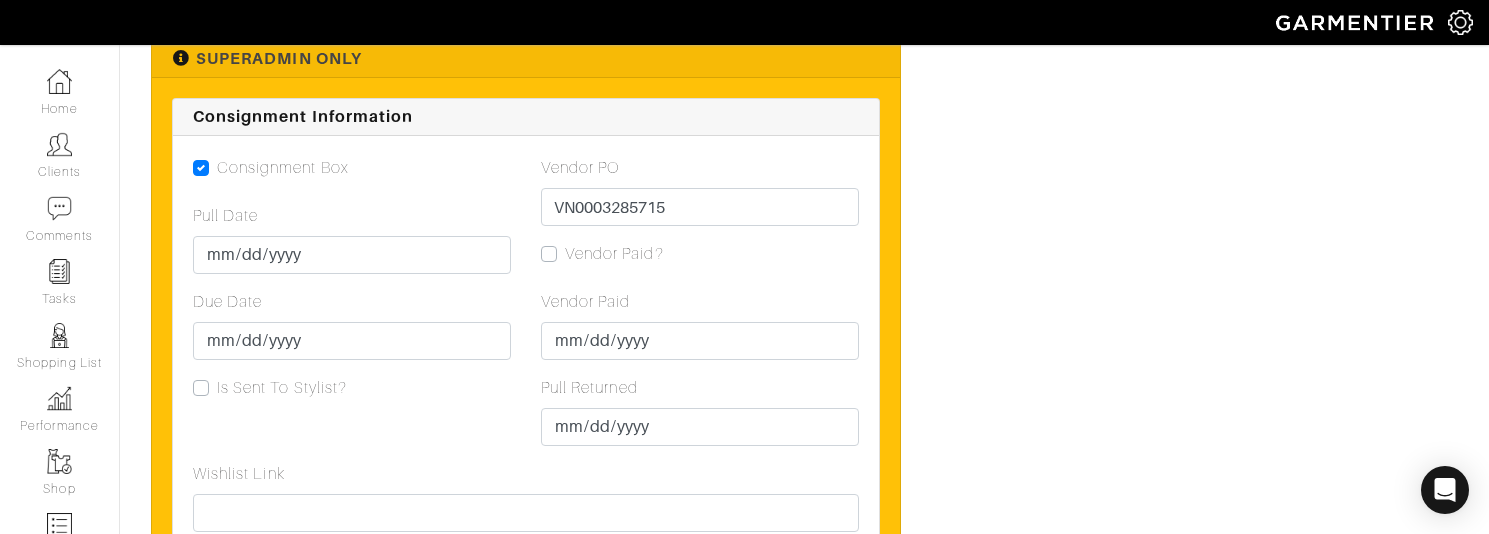 click on "Vendor PO
VN0003285715
Vendor Paid?
Vendor Paid
2025-05-07
Pull Returned" at bounding box center [700, 309] 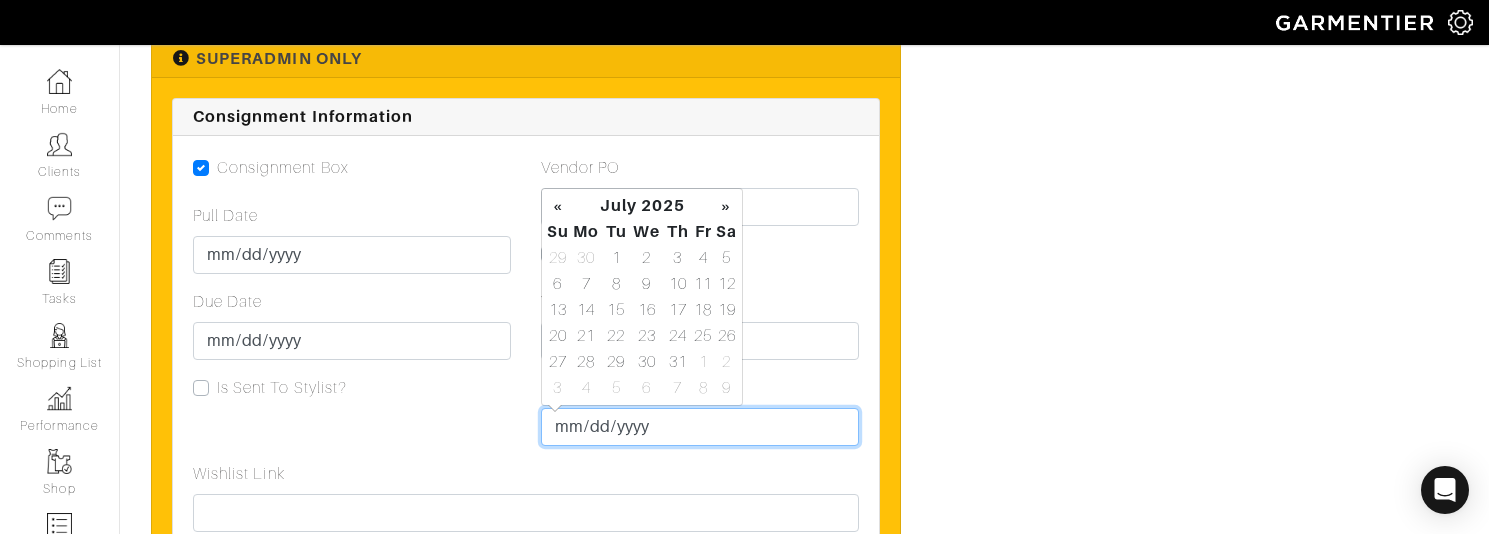 click on "Pull Returned" at bounding box center (700, 427) 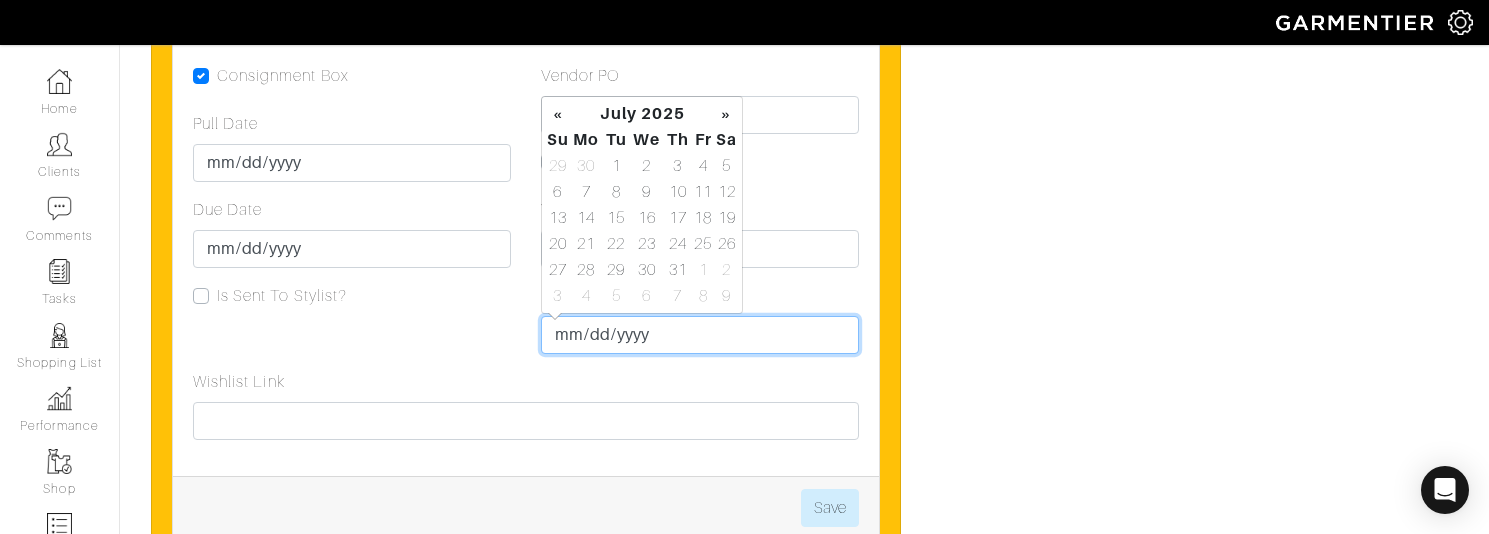 scroll, scrollTop: 4677, scrollLeft: 0, axis: vertical 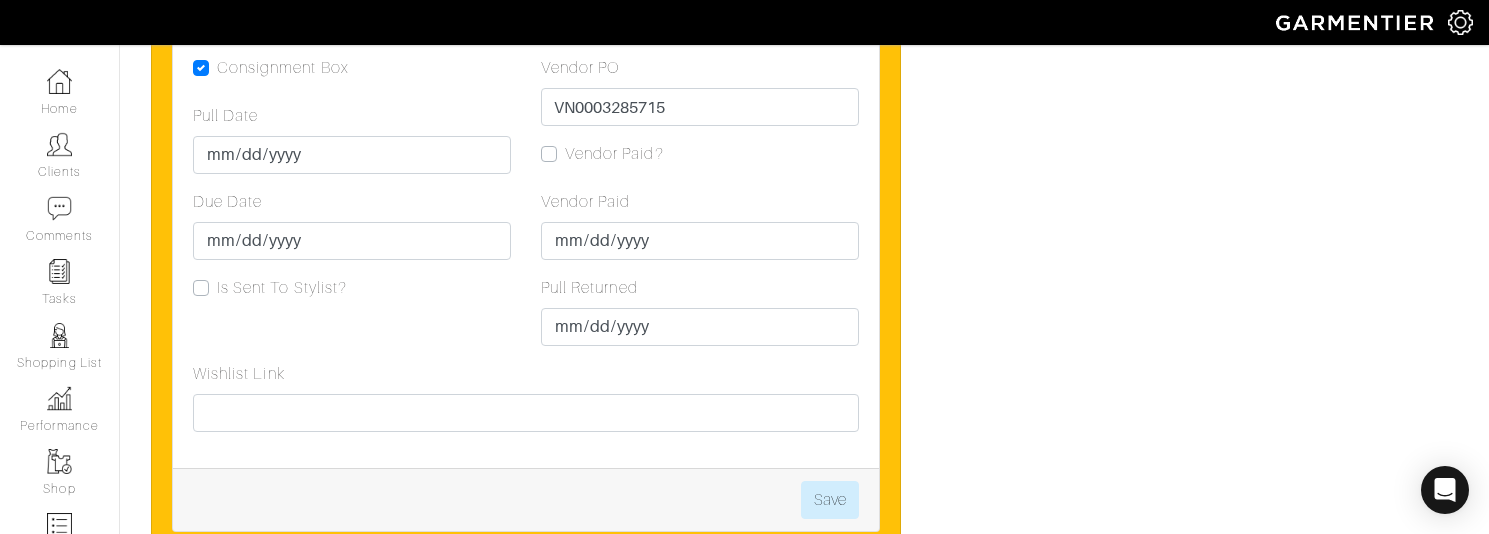 click on "Wishlist Link" at bounding box center [526, 397] 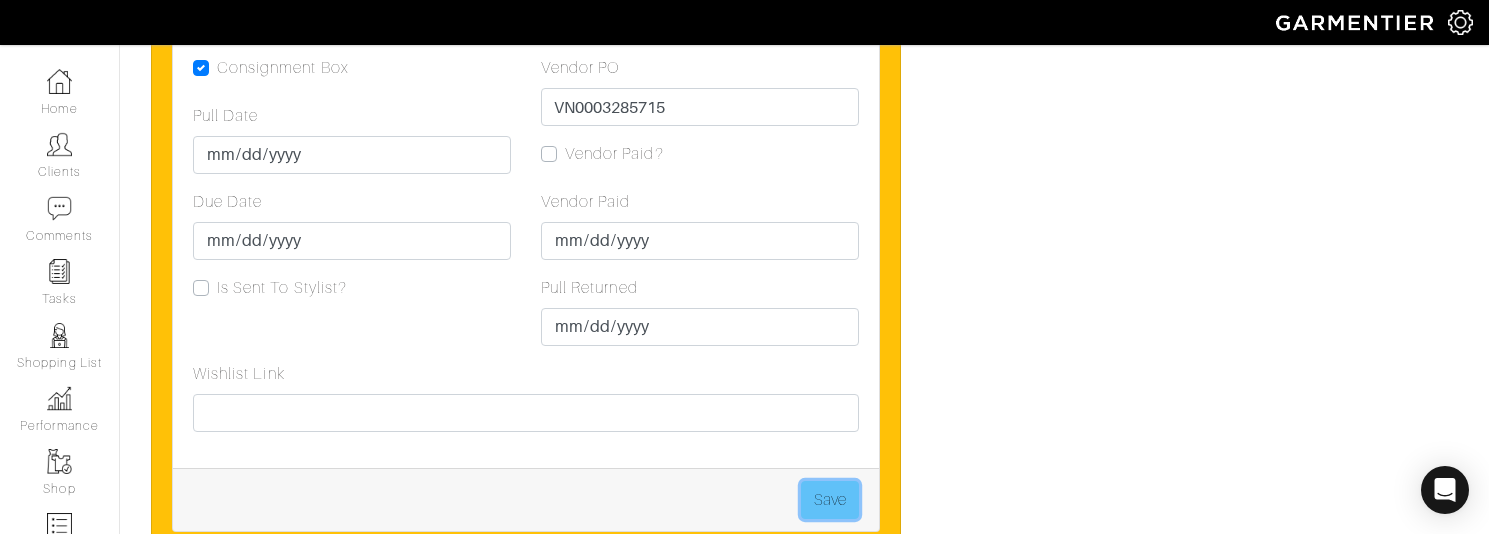 click on "Save" at bounding box center [830, 500] 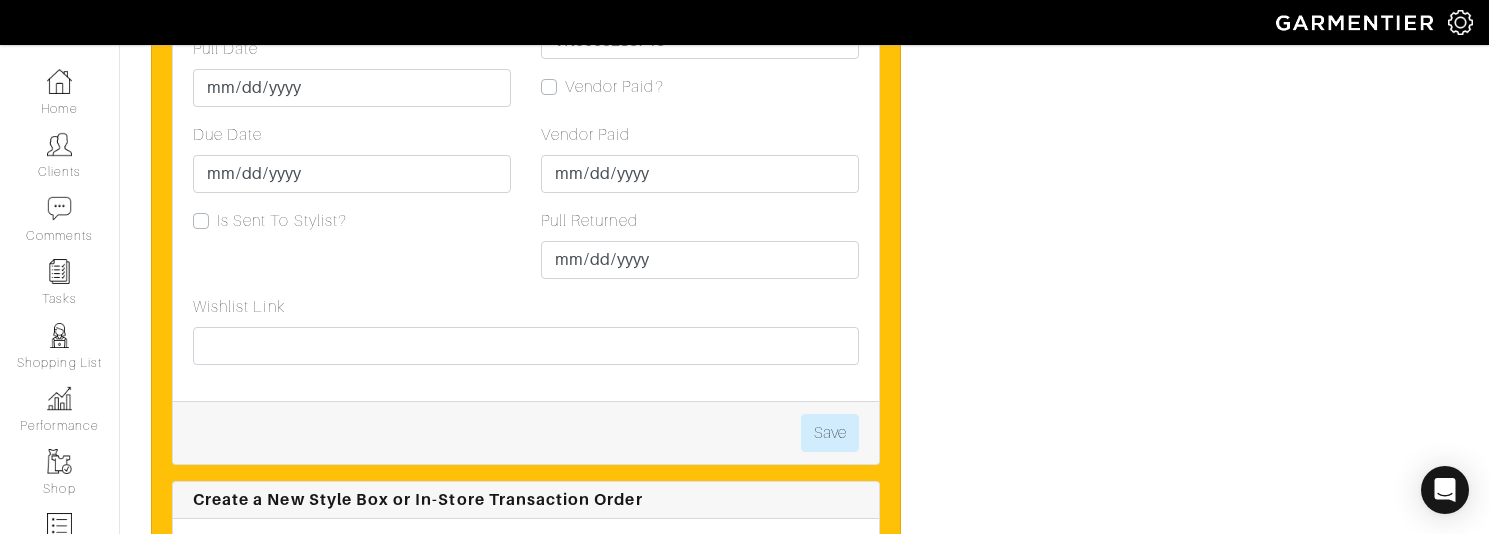 scroll, scrollTop: 4740, scrollLeft: 0, axis: vertical 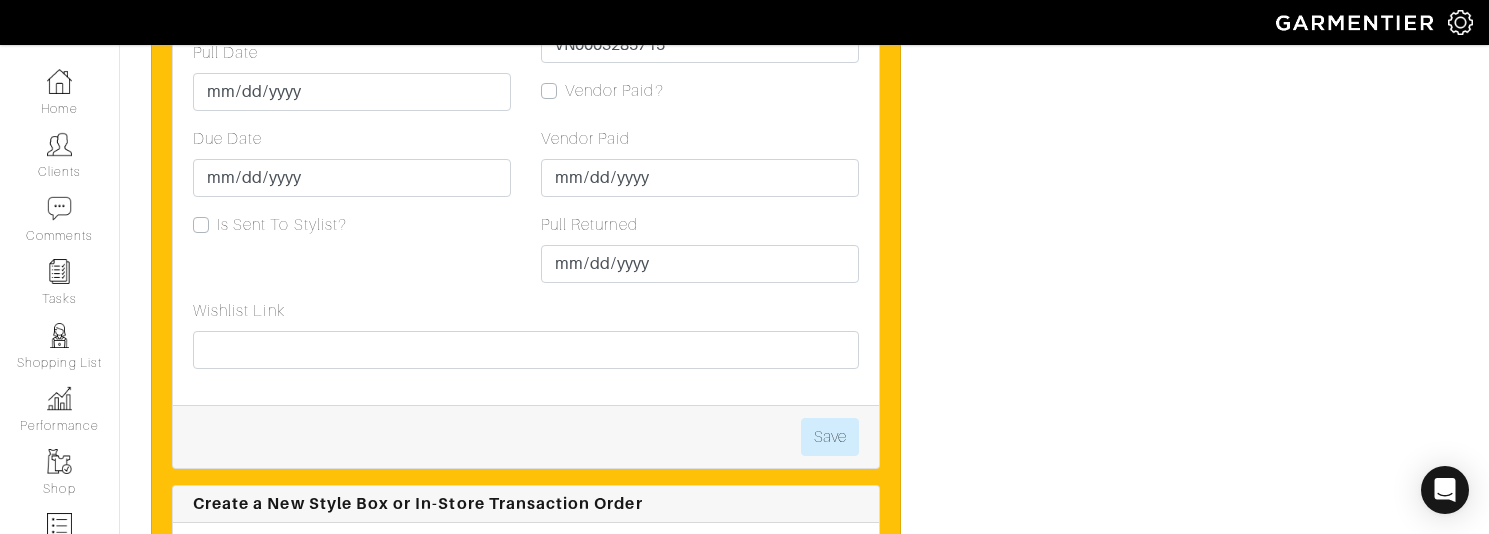 click on "Vendor Paid?" at bounding box center [614, 91] 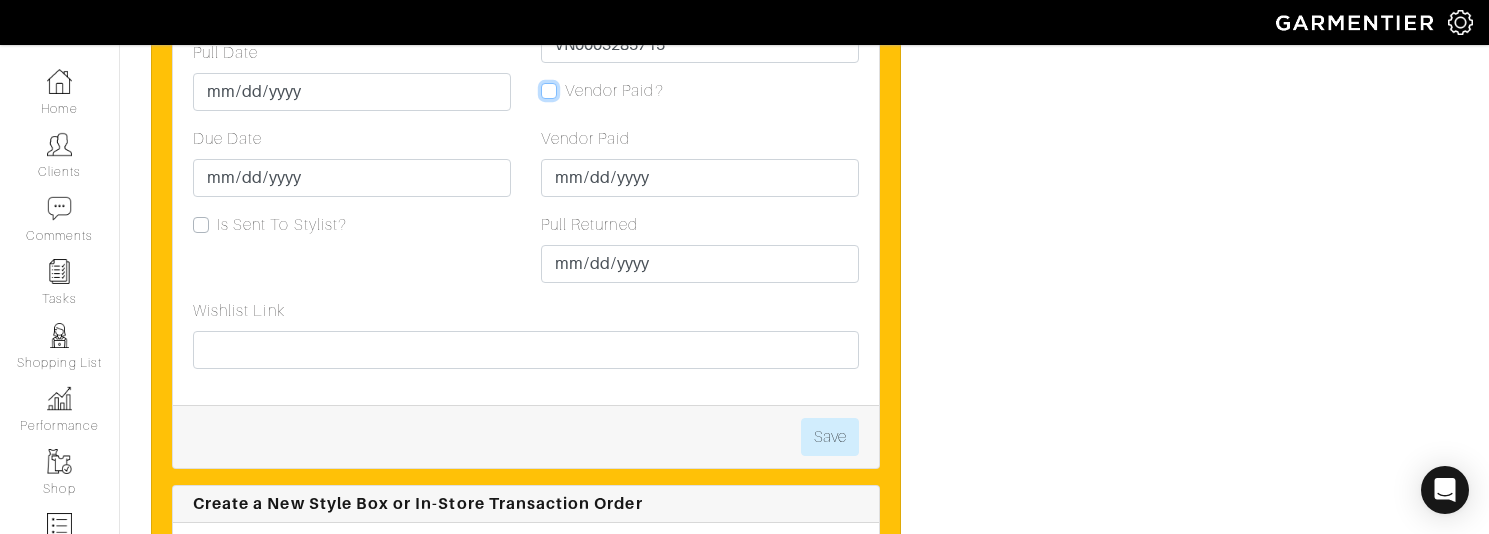click on "Vendor Paid?" at bounding box center (549, 89) 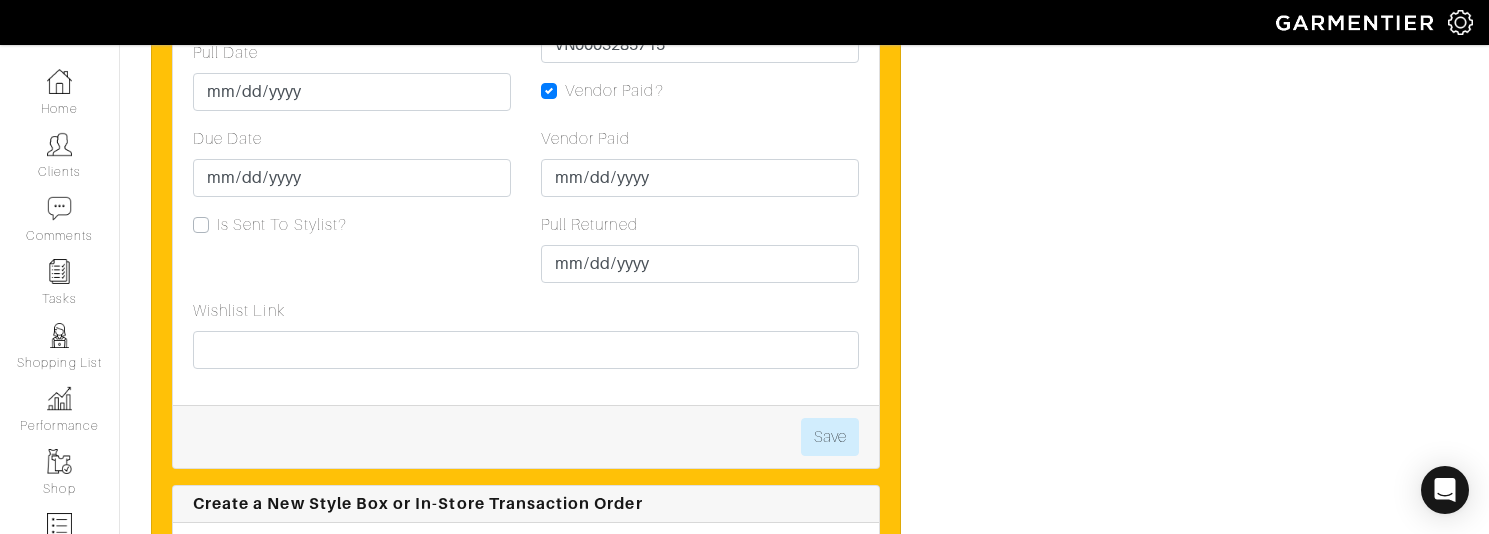 scroll, scrollTop: 0, scrollLeft: 0, axis: both 